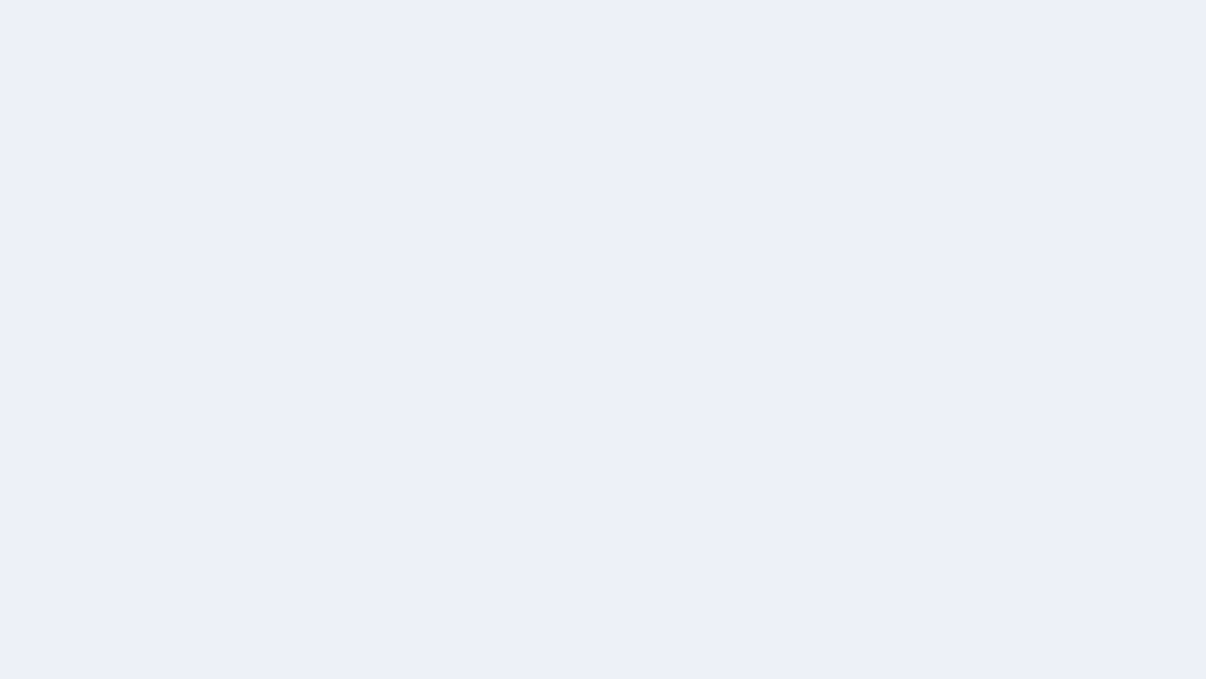 scroll, scrollTop: 0, scrollLeft: 0, axis: both 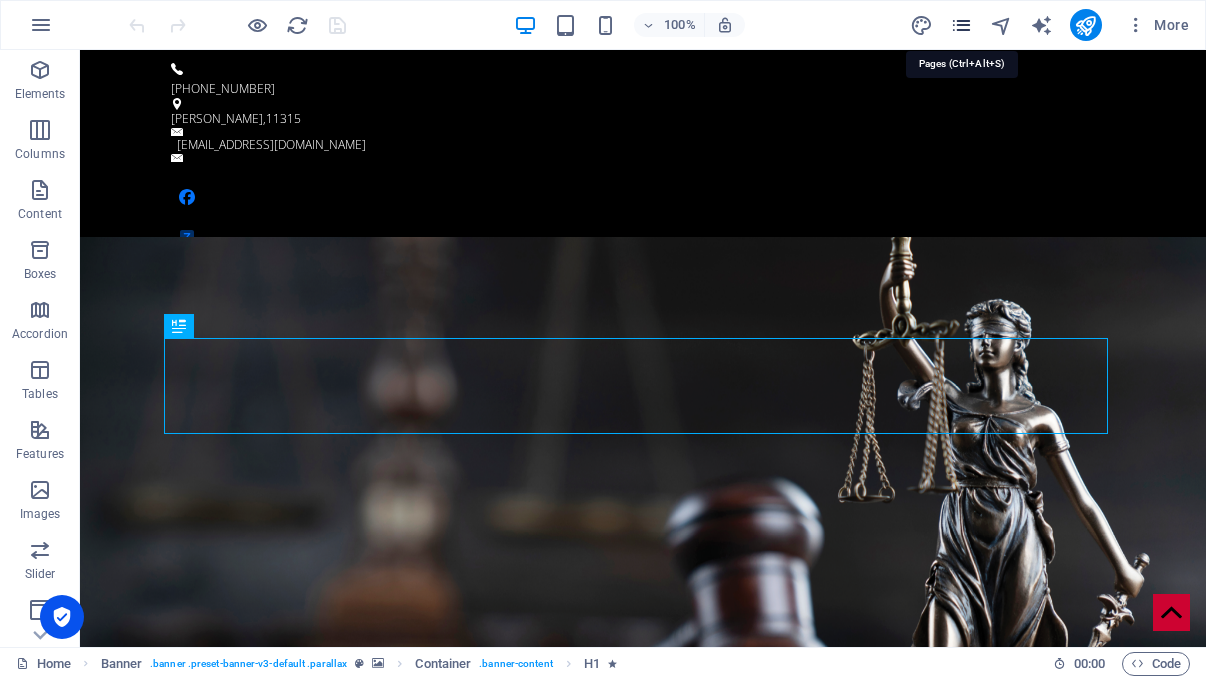 click at bounding box center [961, 25] 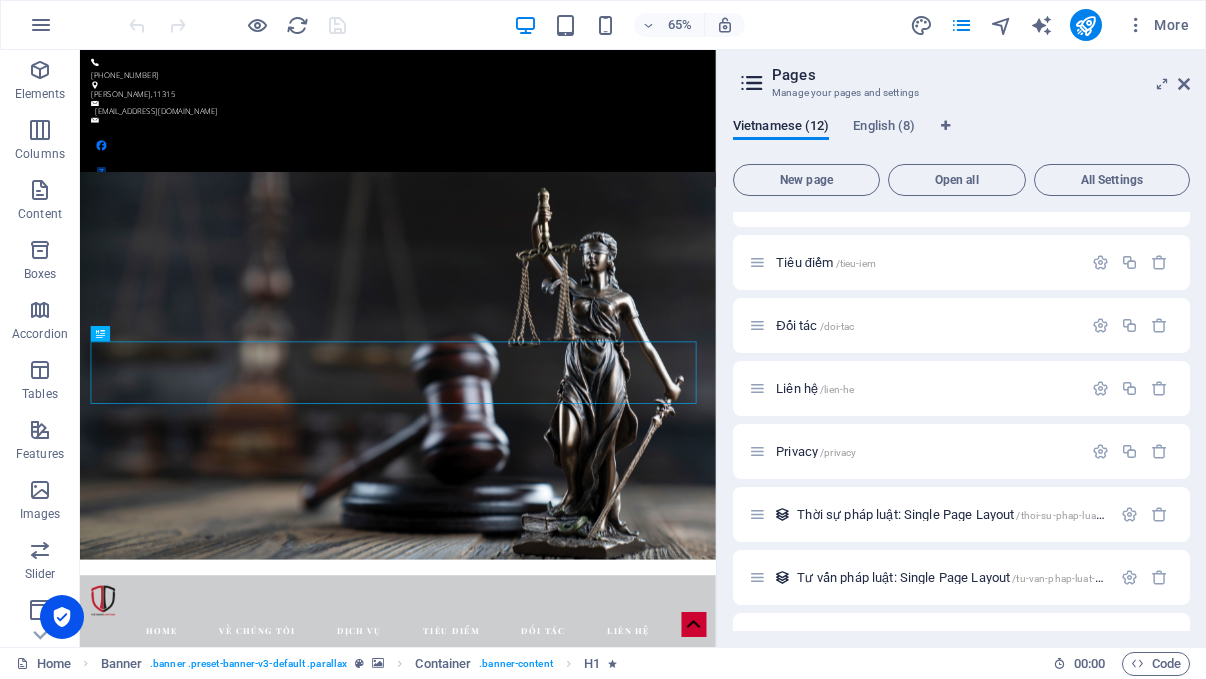 scroll, scrollTop: 346, scrollLeft: 0, axis: vertical 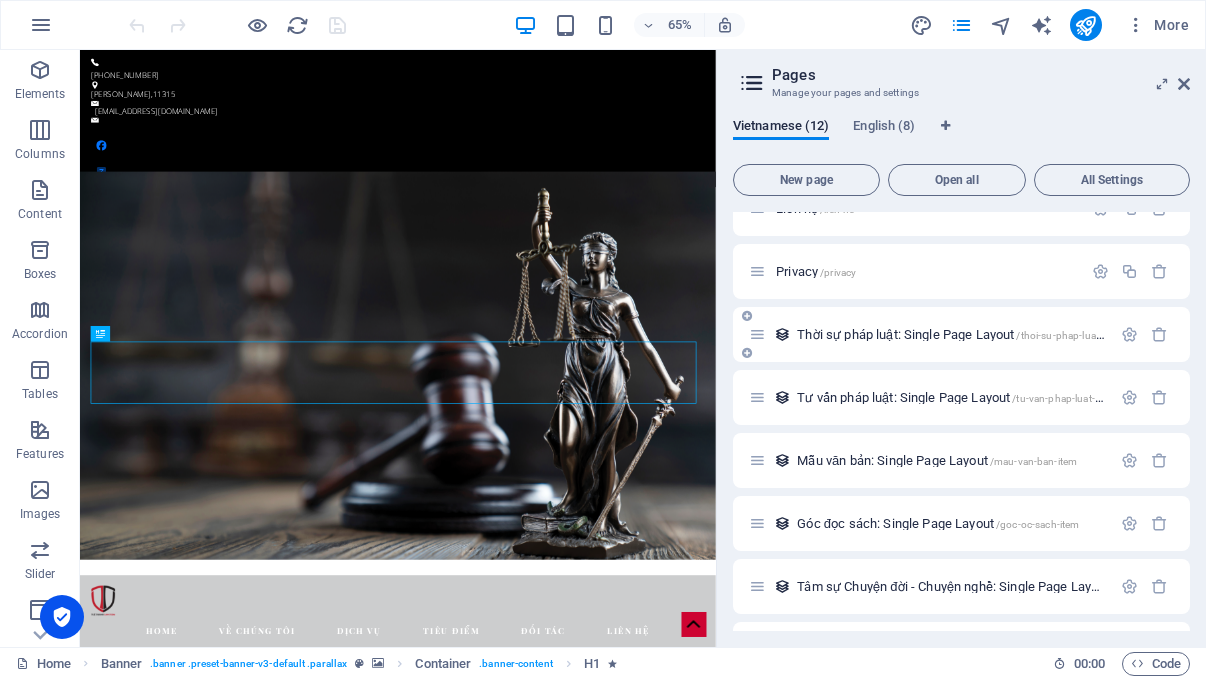 click on "Thời sự pháp luật: Single Page Layout /thoi-su-phap-luat-single-page-layout" at bounding box center (991, 334) 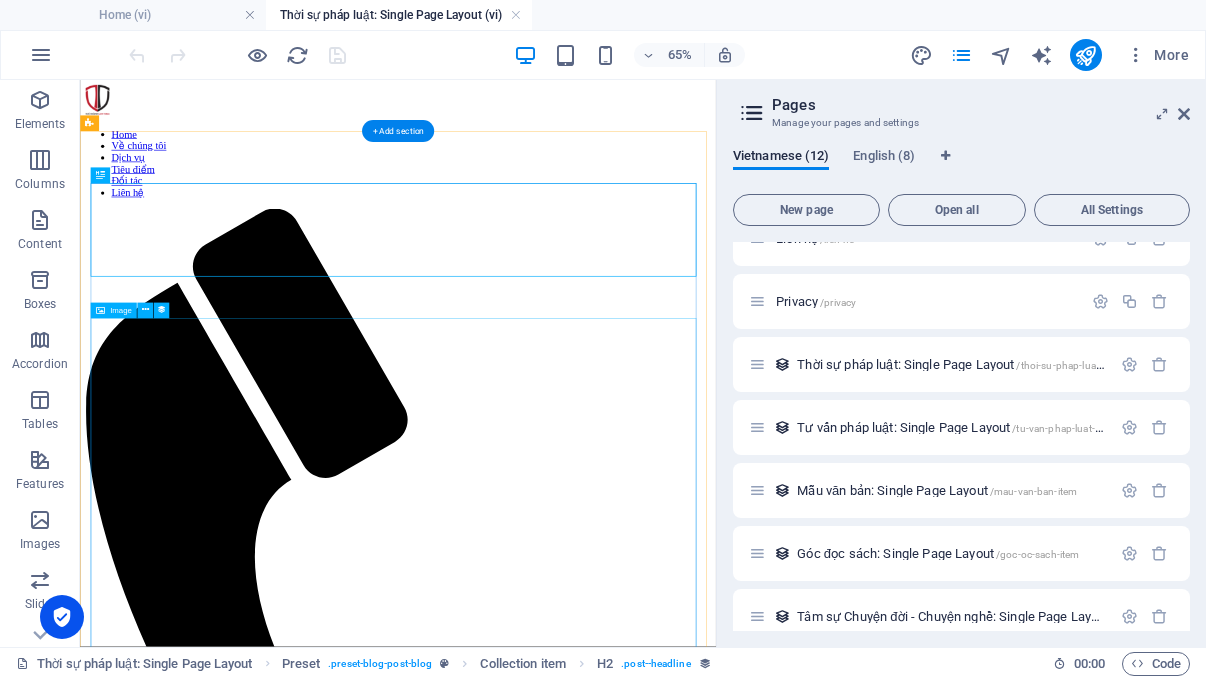 scroll, scrollTop: 0, scrollLeft: 0, axis: both 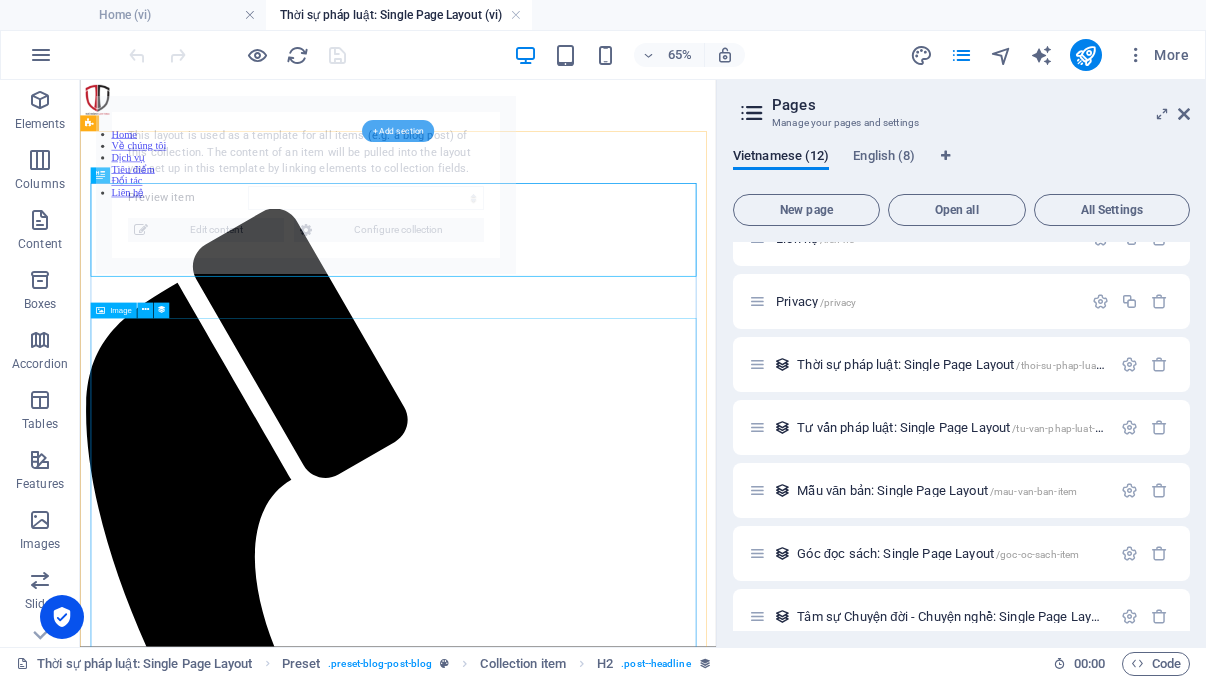select on "686ce1f5f1782665a8049bc1" 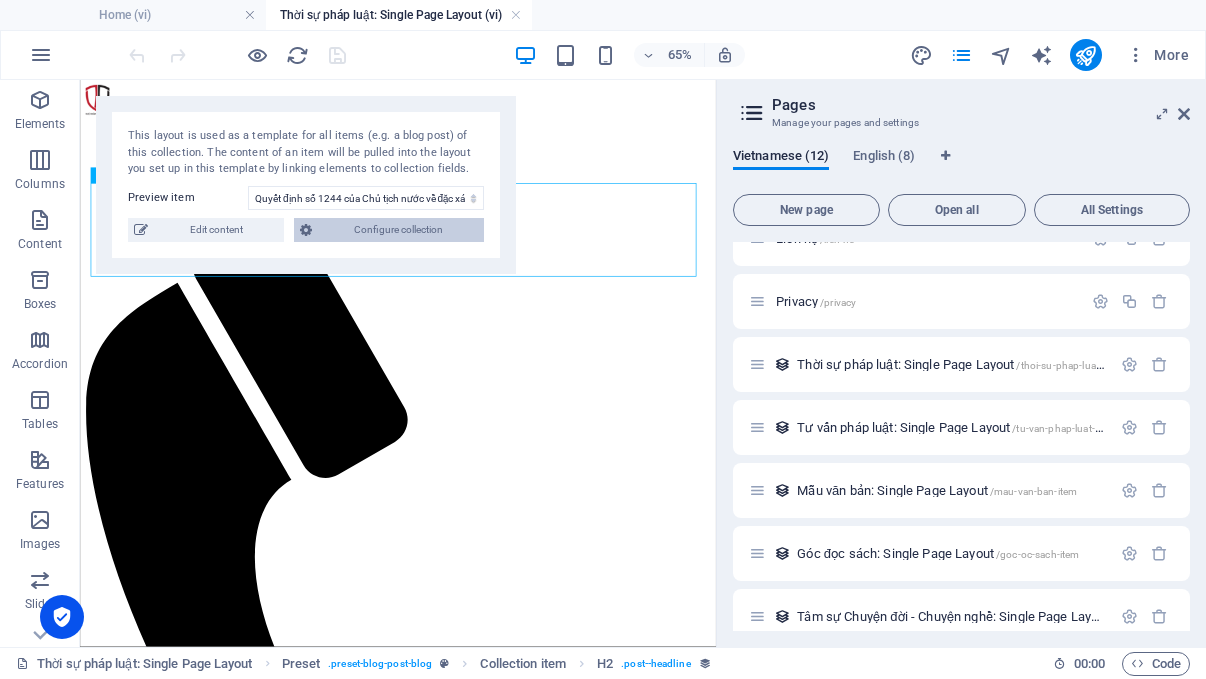 click on "Configure collection" at bounding box center (398, 230) 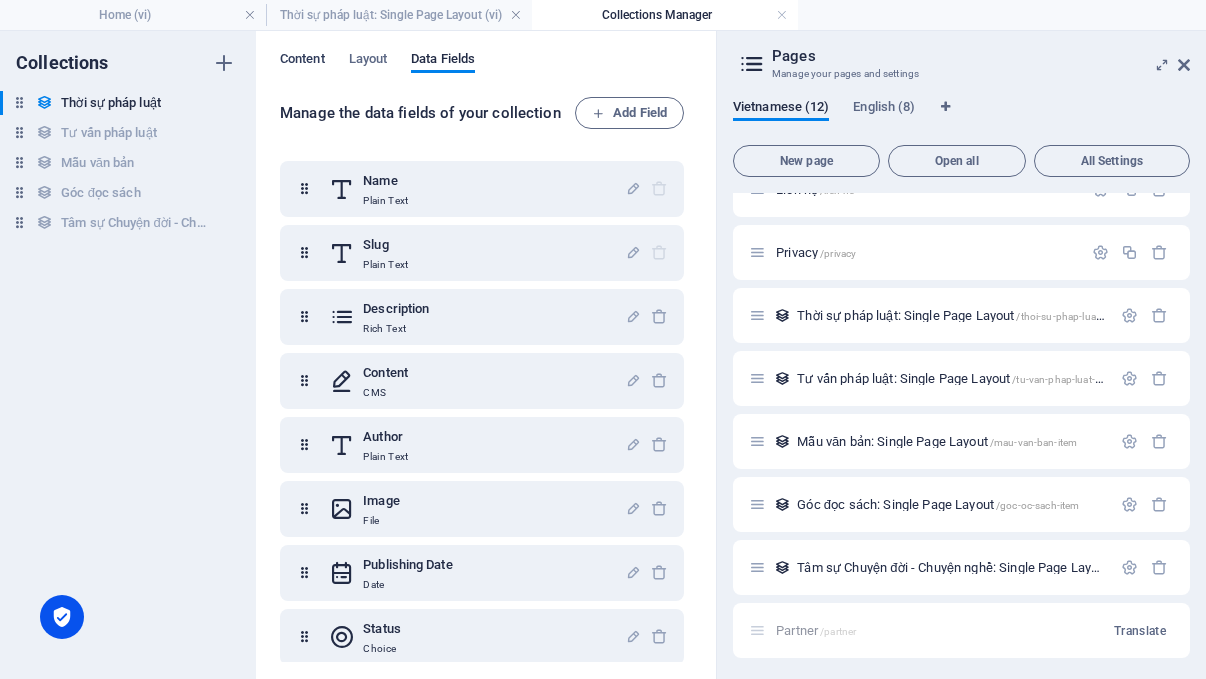 click on "Content" at bounding box center (302, 61) 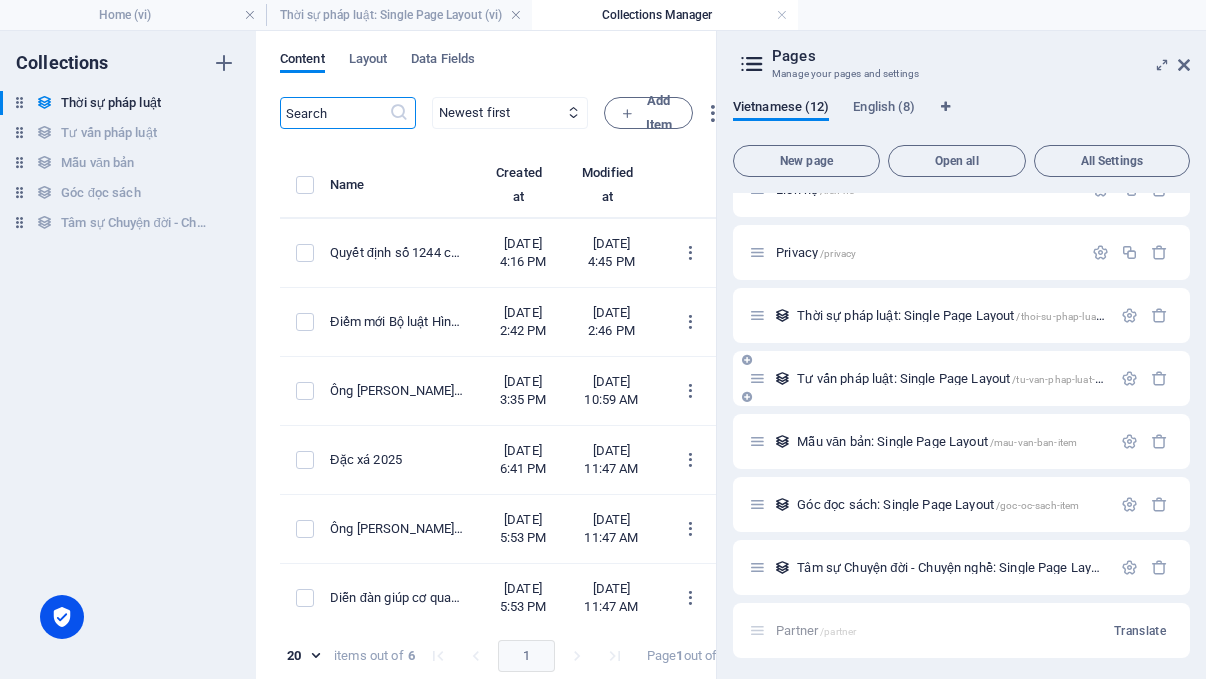 scroll, scrollTop: 349, scrollLeft: 0, axis: vertical 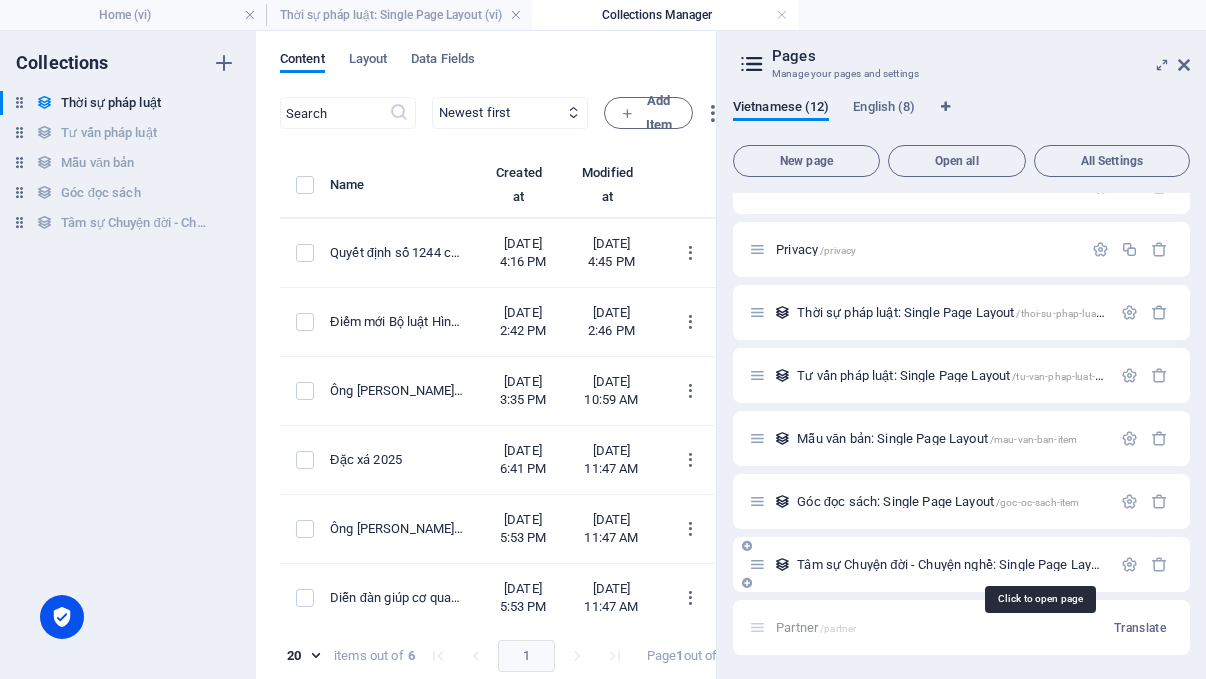 click on "Tâm sự Chuyện đời - Chuyện nghề: Single Page Layout /tam-su-chuyen-oi-chuyen-nghe-item" at bounding box center (1039, 564) 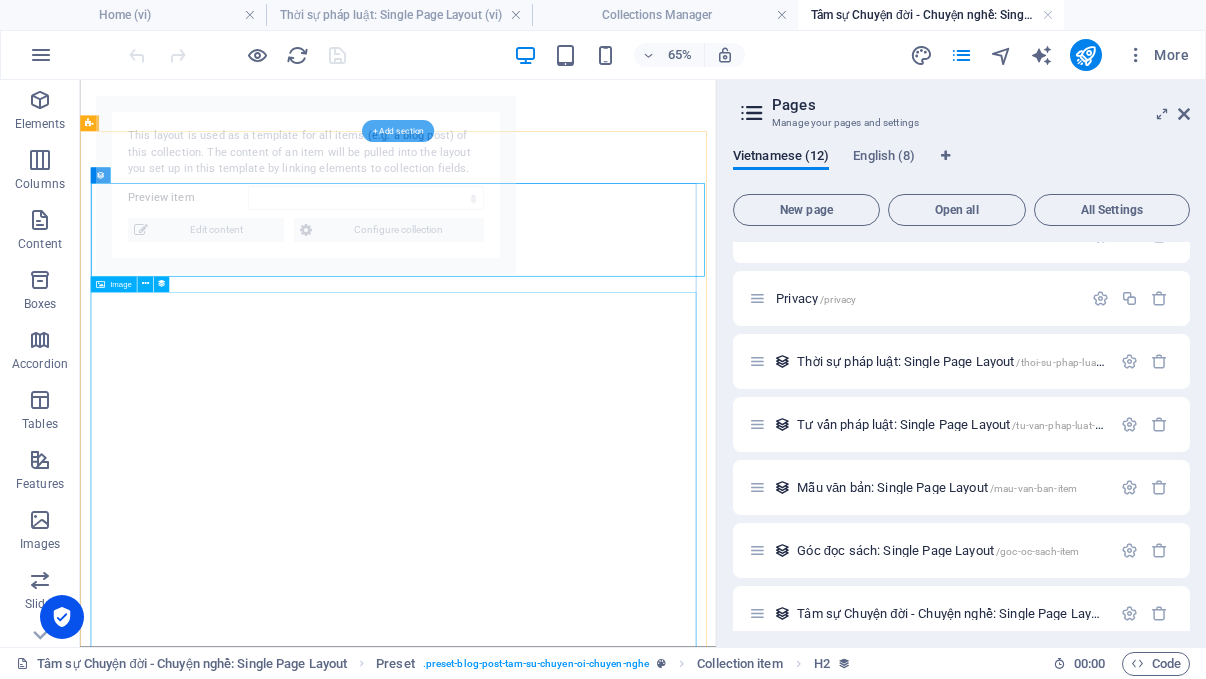 select on "67c9276f3fccfa766418c562" 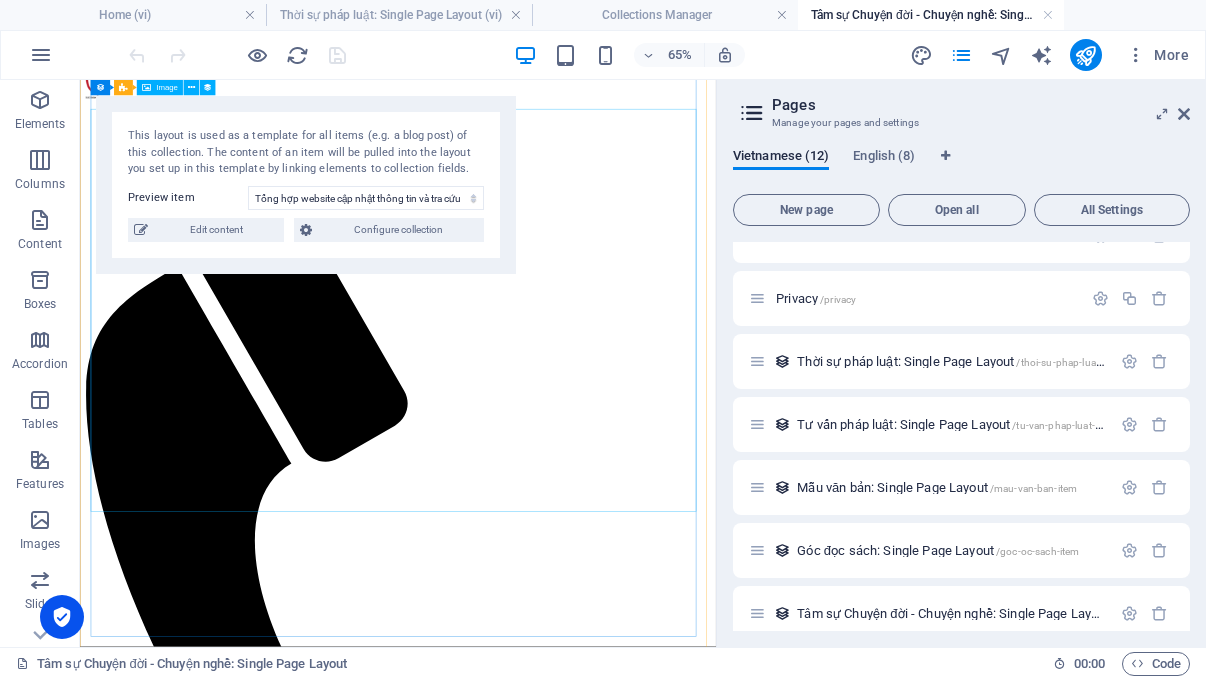 scroll, scrollTop: 0, scrollLeft: 0, axis: both 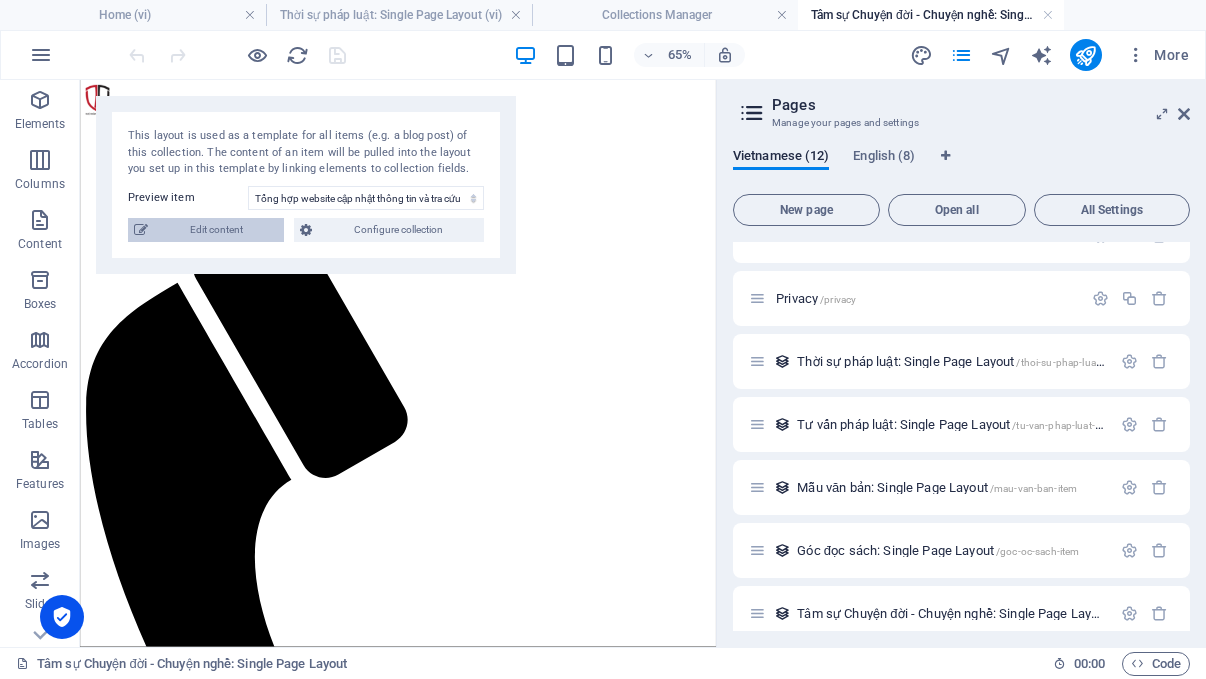 click on "Edit content" at bounding box center (216, 230) 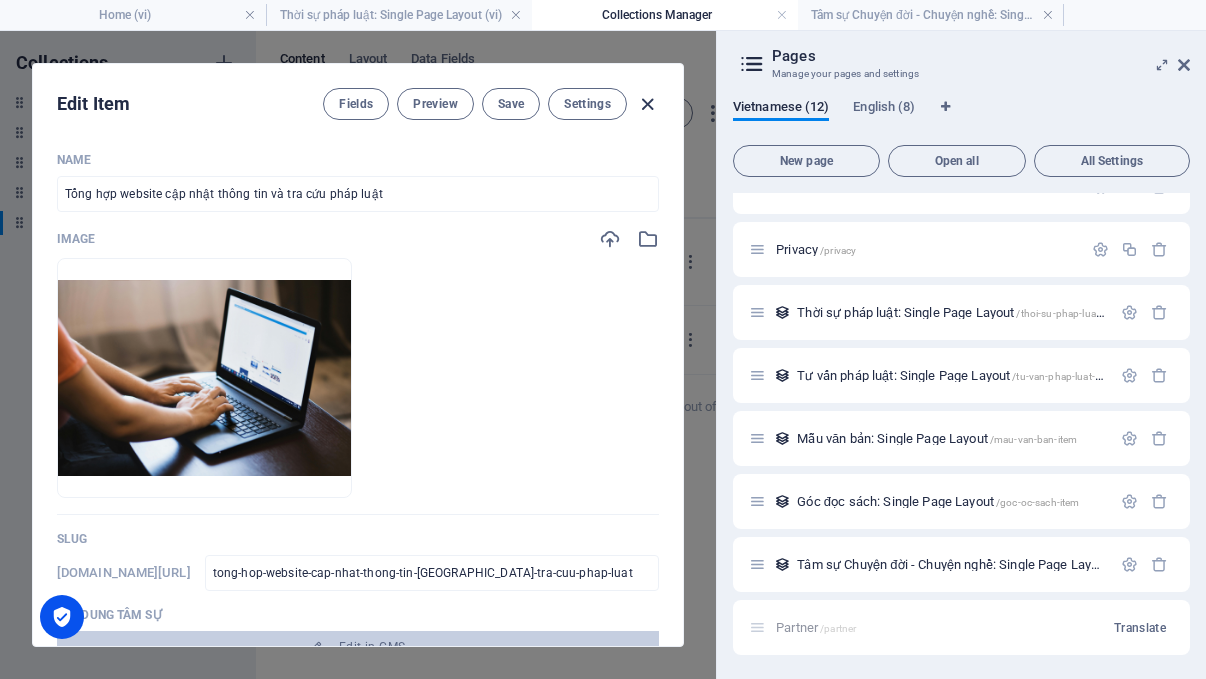 click at bounding box center [647, 104] 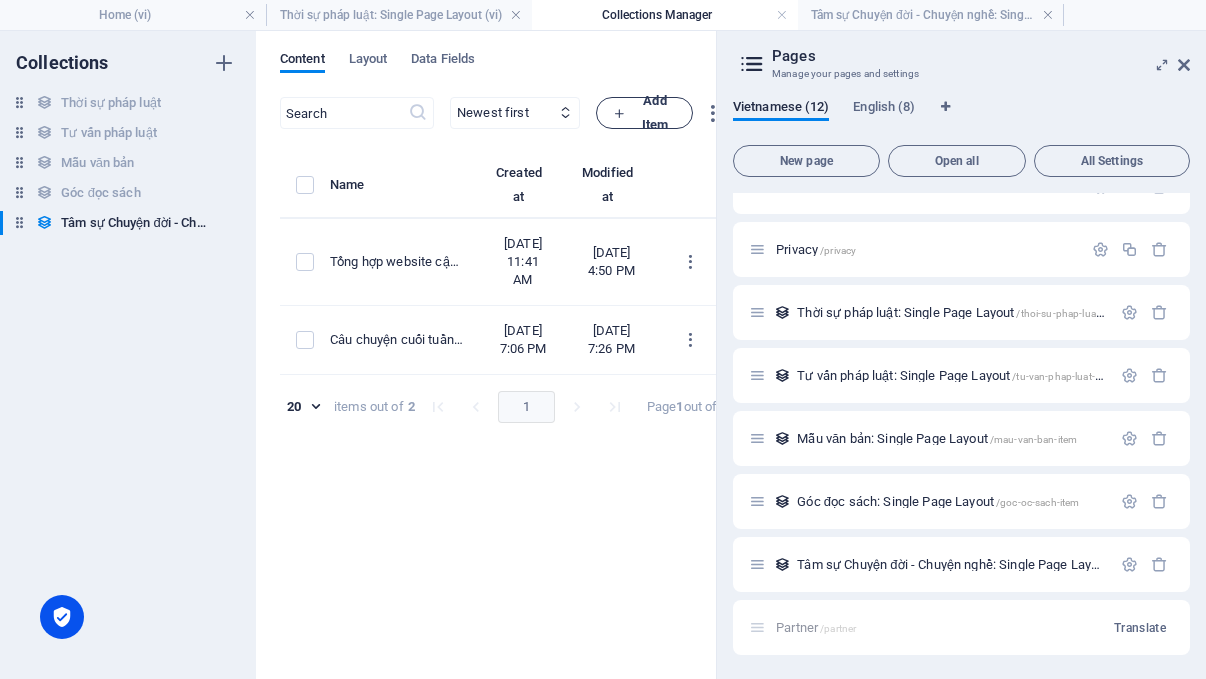 click on "Add Item" at bounding box center [644, 113] 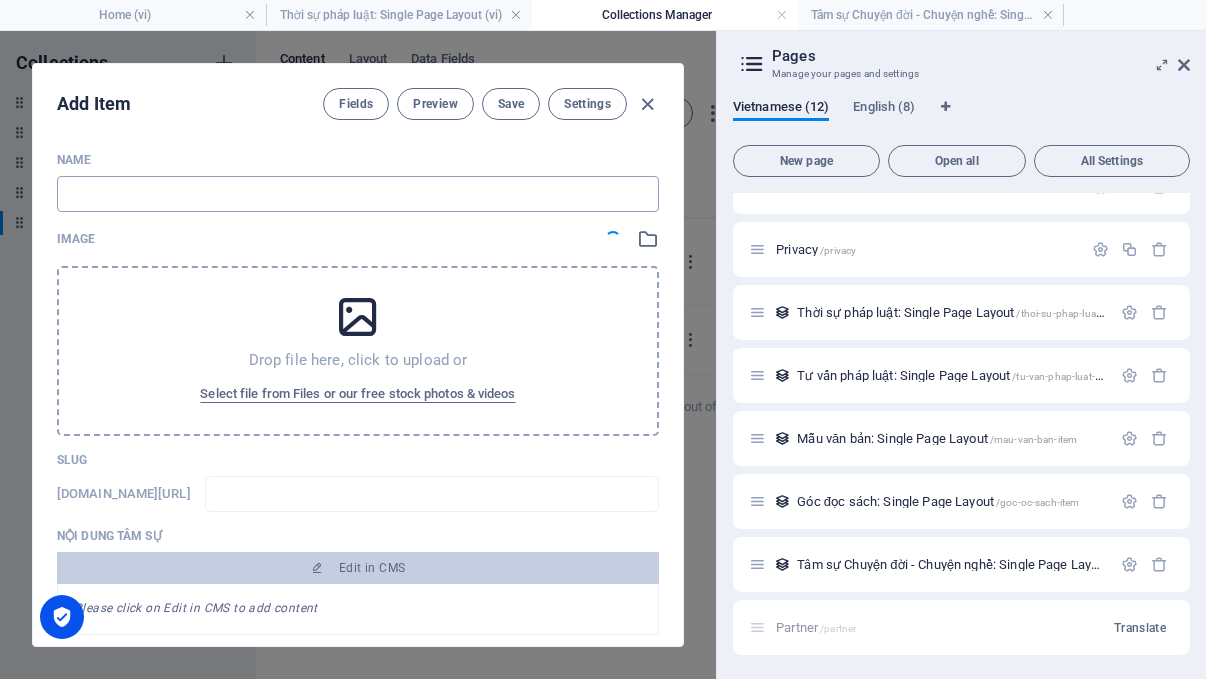 click at bounding box center [358, 194] 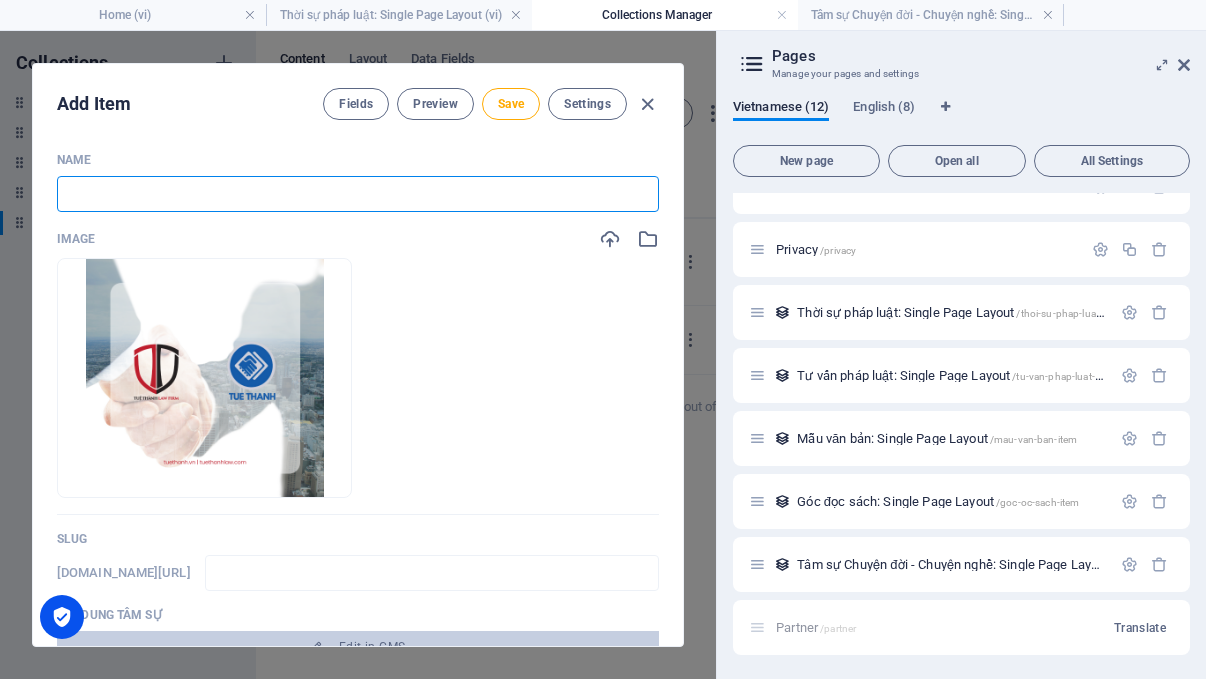 click at bounding box center [358, 194] 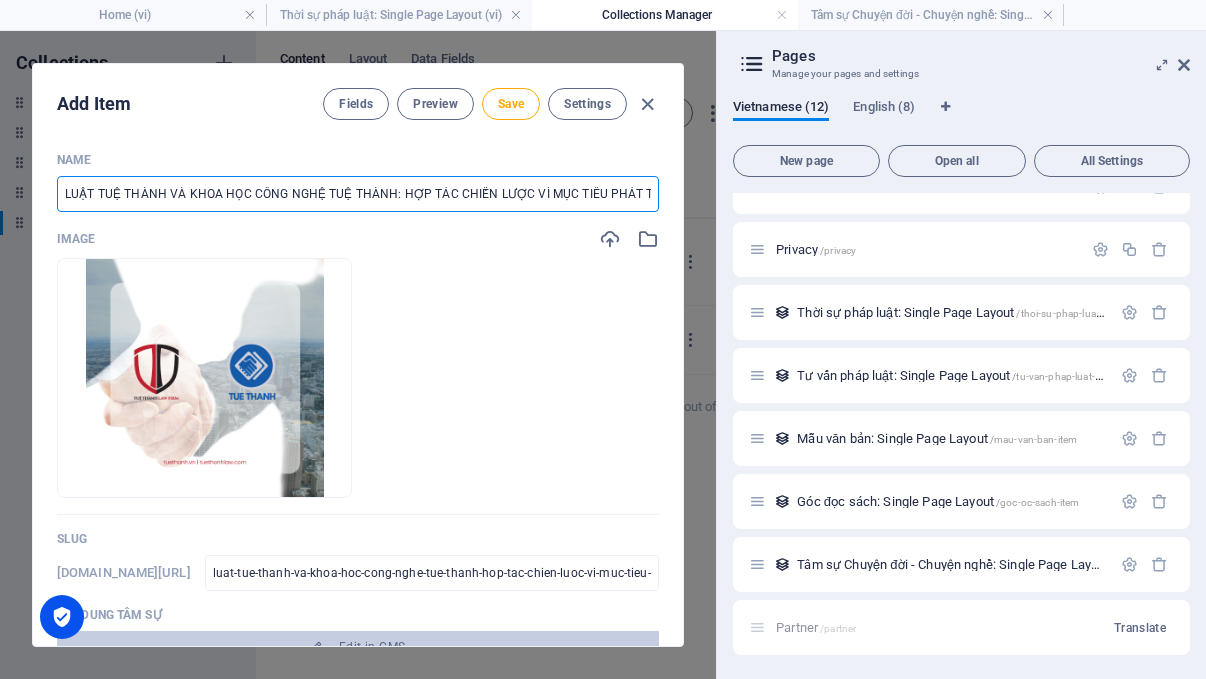 scroll, scrollTop: 0, scrollLeft: 76, axis: horizontal 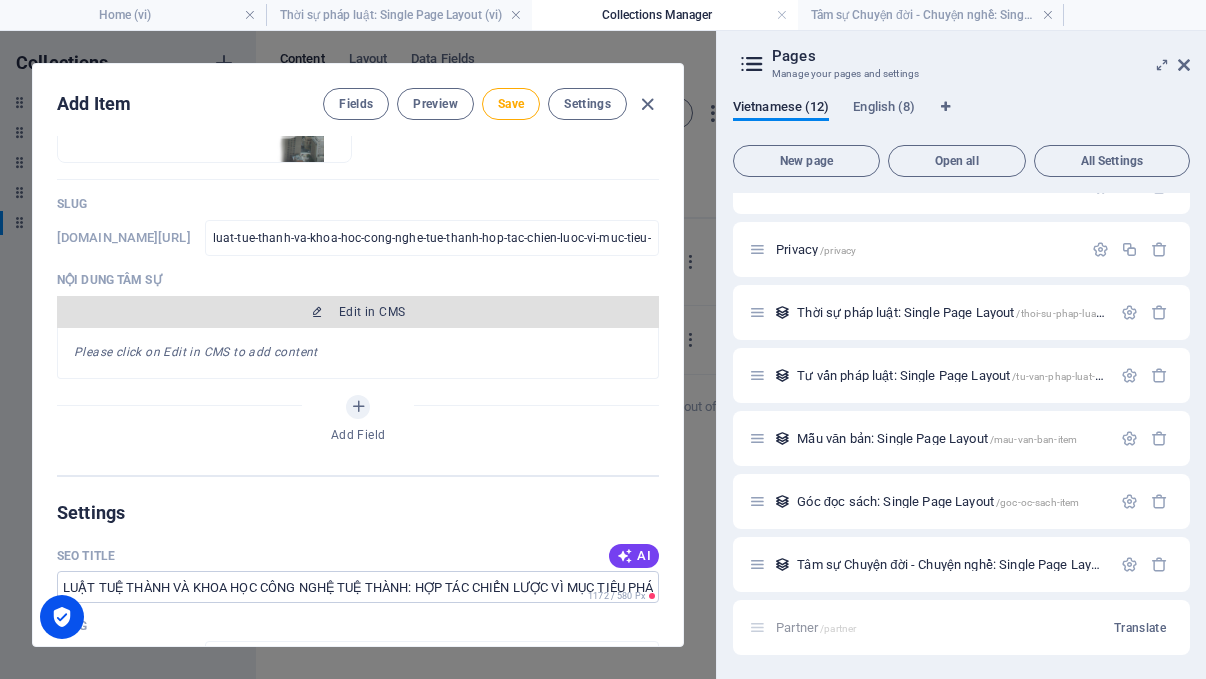 type on "LUẬT TUỆ THÀNH VÀ KHOA HỌC CÔNG NGHỆ TUỆ THÀNH: HỢP TÁC CHIẾN LƯỢC VÌ MỤC TIÊU PHÁT TRIỂN BỀN VỮNG" 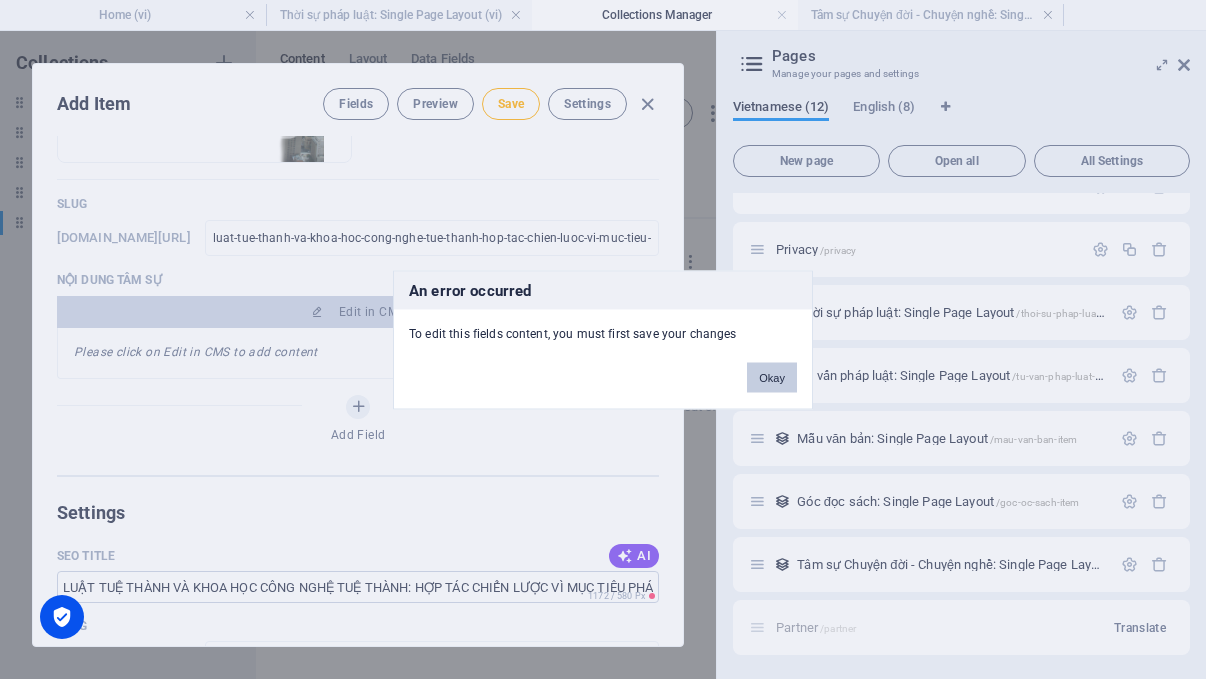 click on "Okay" at bounding box center [772, 377] 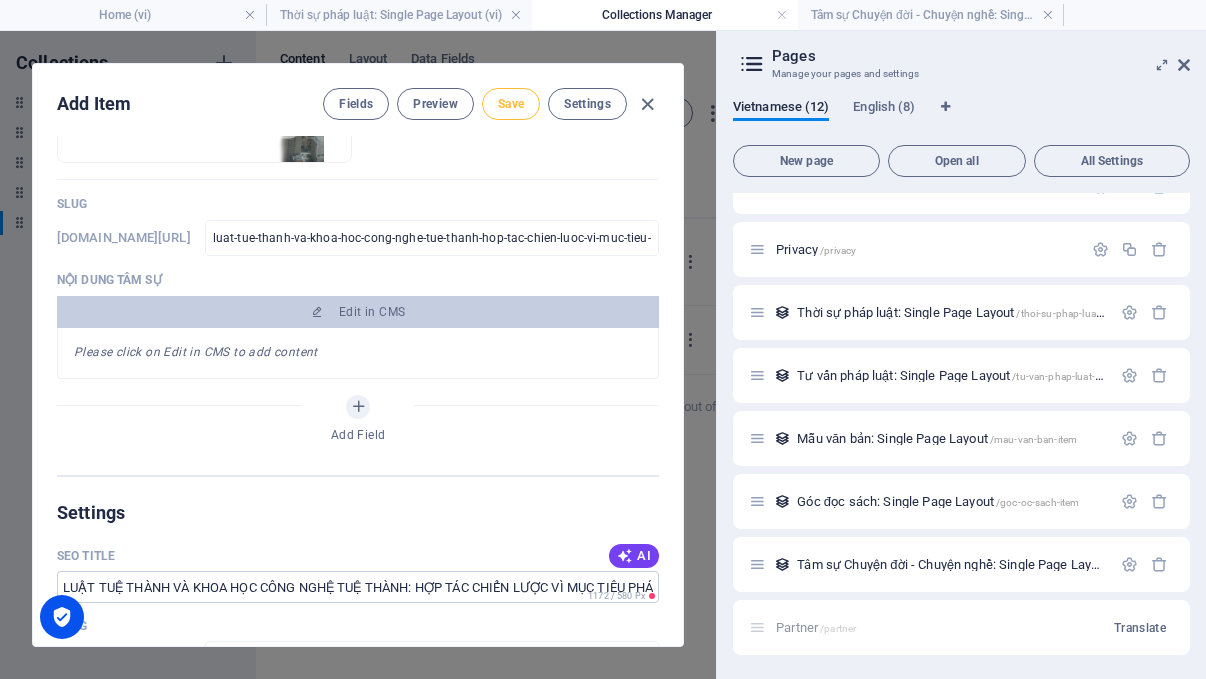 click on "Save" at bounding box center [511, 104] 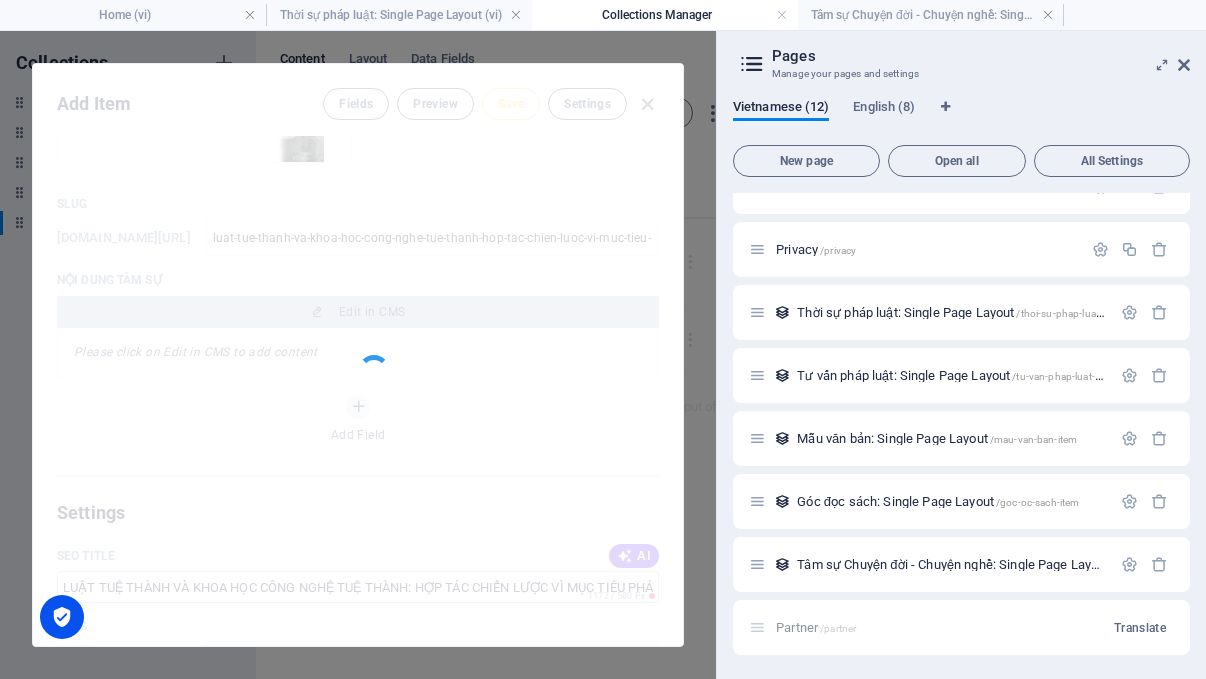 type on "luat-tue-thanh-va-khoa-hoc-cong-nghe-tue-thanh-hop-tac-chien-luoc-vi-muc-tieu-phat-trien-ben-vung" 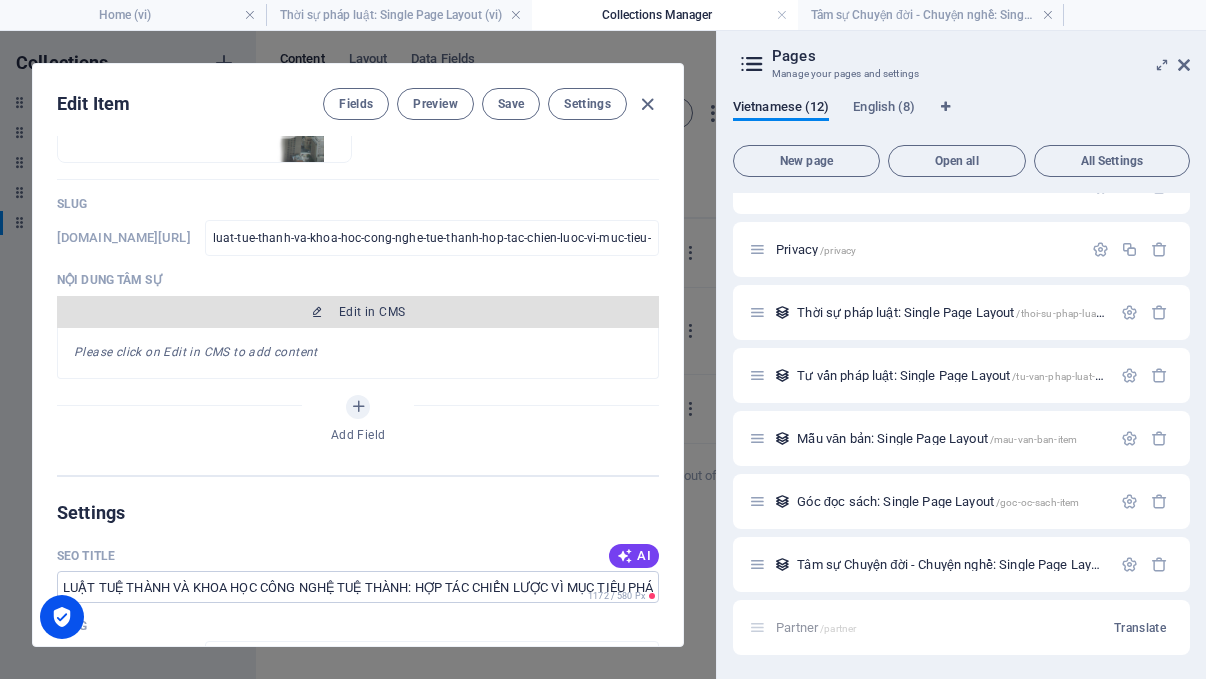 click on "Edit in CMS" at bounding box center [372, 312] 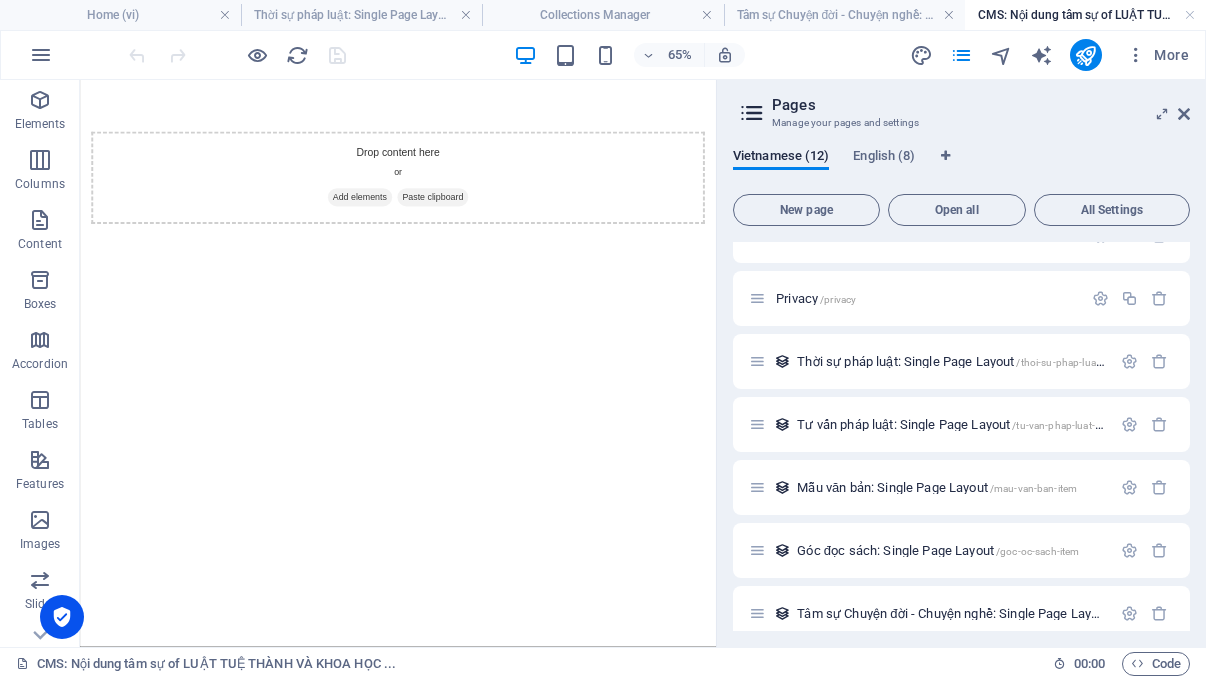 scroll, scrollTop: 0, scrollLeft: 0, axis: both 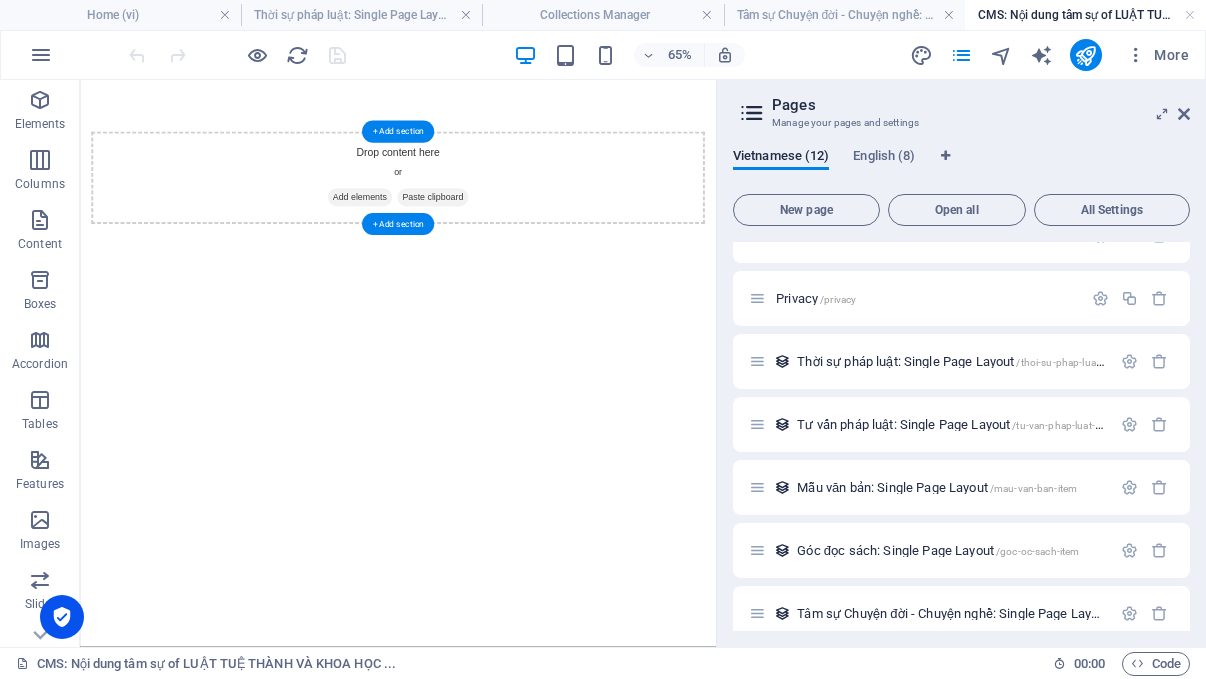 click on "Add elements" at bounding box center [510, 261] 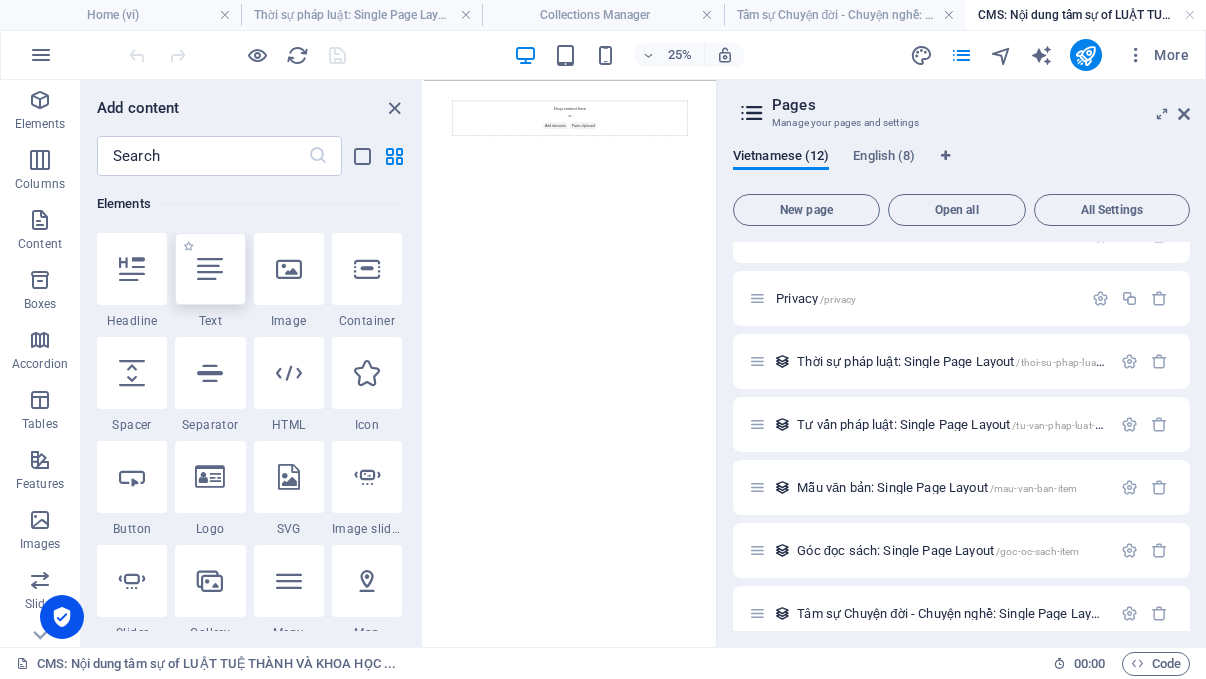 click at bounding box center (210, 269) 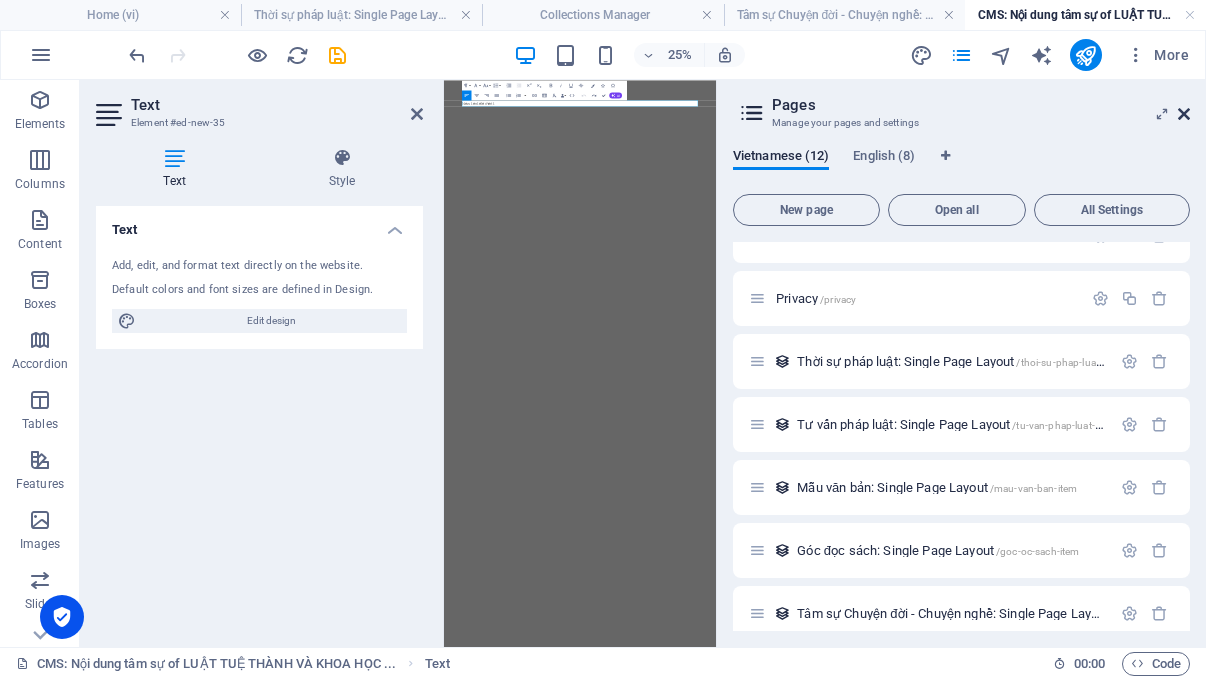 click at bounding box center (1184, 114) 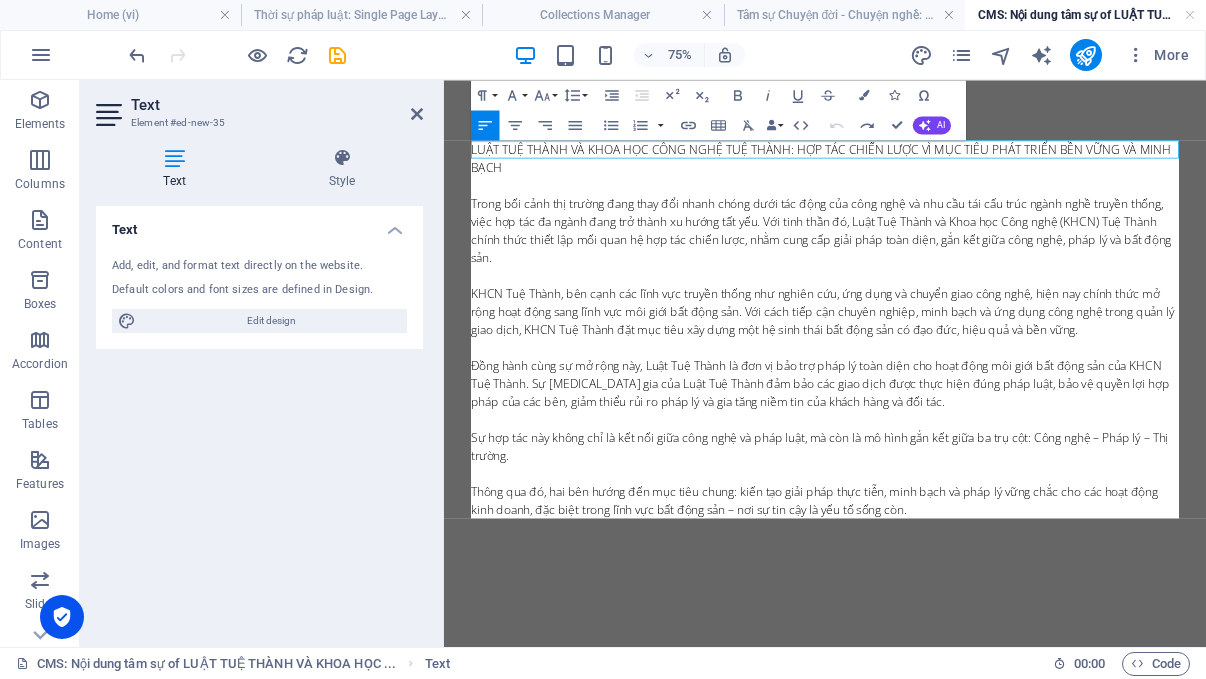 scroll, scrollTop: 26771, scrollLeft: 2, axis: both 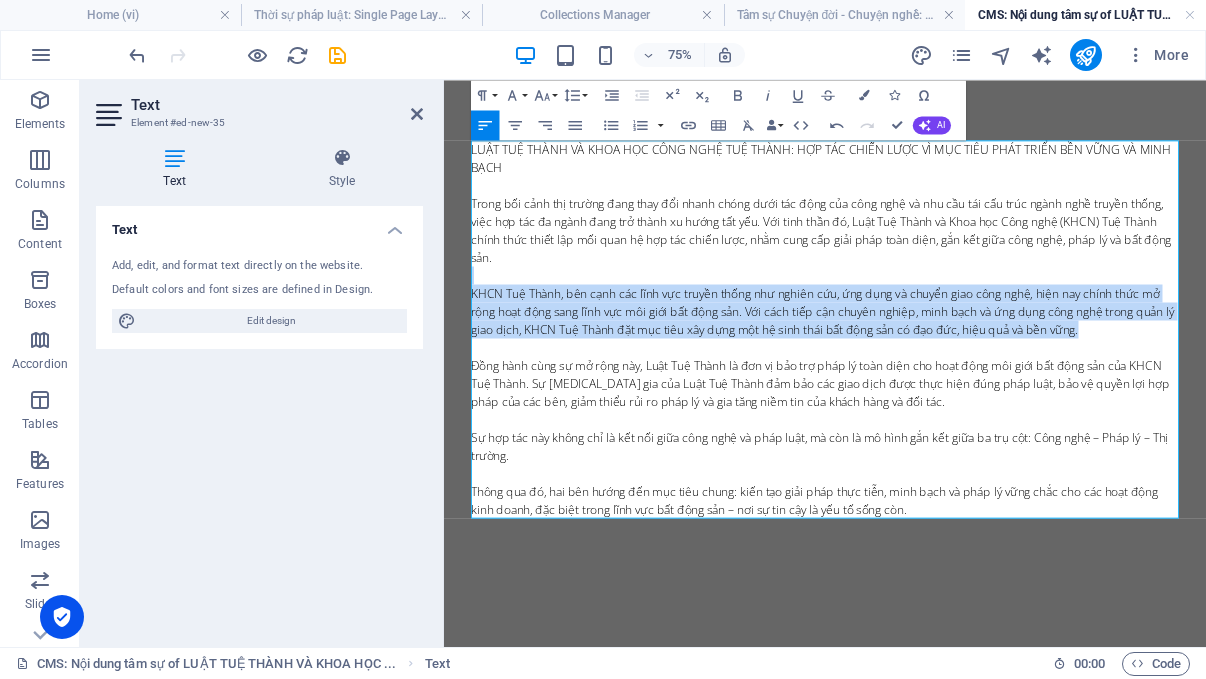 drag, startPoint x: 1346, startPoint y: 421, endPoint x: 489, endPoint y: 337, distance: 861.1069 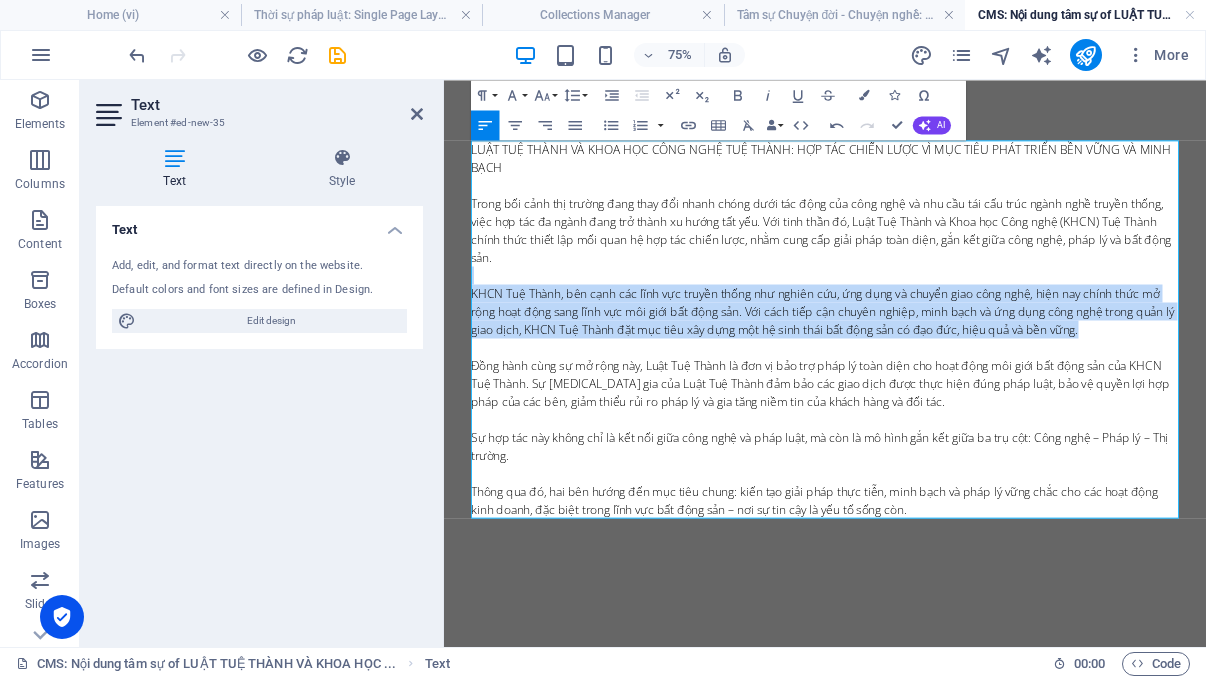 click on "LUẬT TUỆ THÀNH VÀ KHOA HỌC CÔNG NGHỆ TUỆ THÀNH: HỢP TÁC CHIẾN LƯỢC VÌ MỤC TIÊU PHÁT TRIỂN BỀN VỮNG VÀ MINH BẠCH Trong bối cảnh thị trường đang thay đổi nhanh chóng dưới tác động của công nghệ và nhu cầu tái cấu trúc ngành nghề truyền thống, việc hợp tác đa ngành đang trở thành xu hướng tất yếu. Với tinh thần đó, Luật Tuệ Thành và Khoa học Công nghệ (KHCN) Tuệ Thành chính thức thiết lập mối quan hệ hợp tác chiến lược, nhằm cung cấp giải pháp toàn diện, gắn kết giữa công nghệ, pháp lý và bất động sản. Sự hợp tác này không chỉ là kết nối giữa công nghệ và pháp luật, mà còn là mô hình gắn kết giữa ba trụ cột: Công nghệ – Pháp lý – Thị trường." at bounding box center [952, 412] 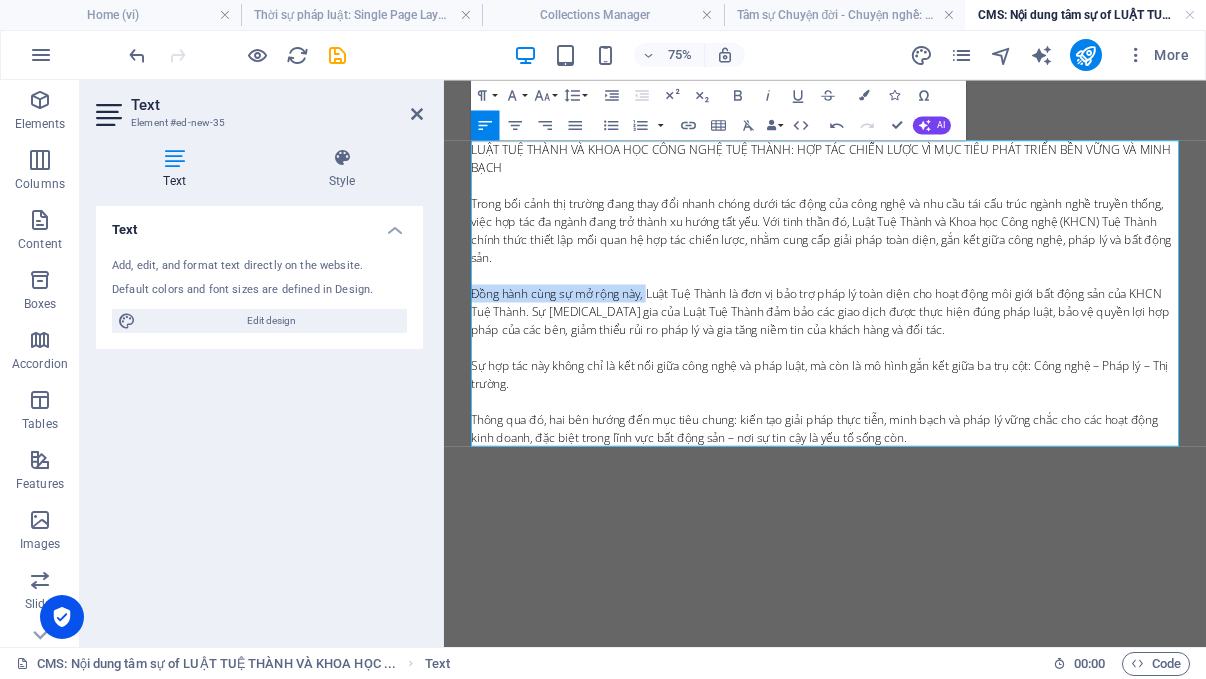 drag, startPoint x: 722, startPoint y: 367, endPoint x: 463, endPoint y: 353, distance: 259.3781 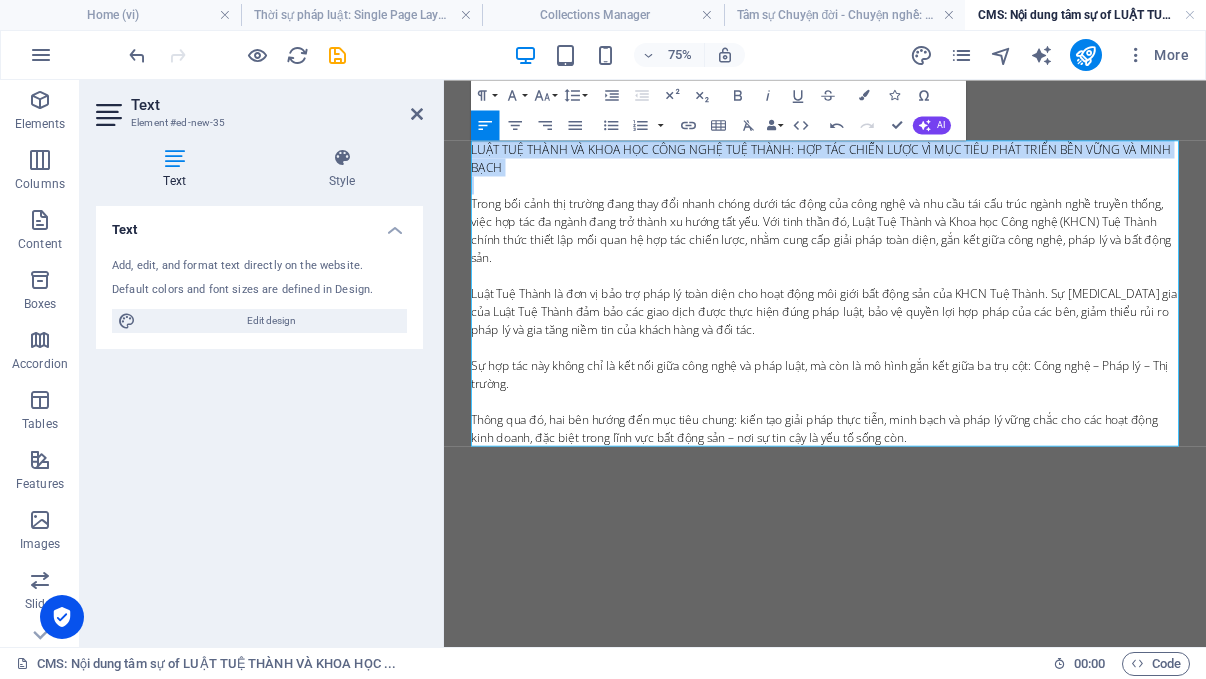 drag, startPoint x: 508, startPoint y: 218, endPoint x: 467, endPoint y: 180, distance: 55.9017 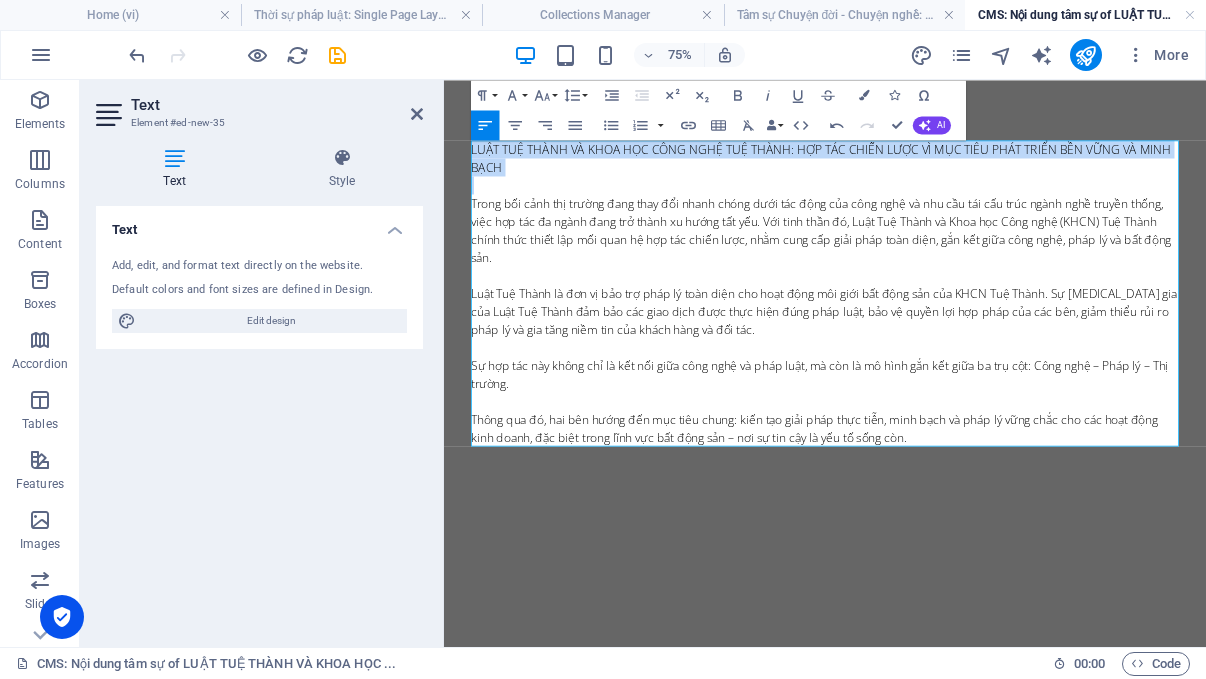 click on "LUẬT TUỆ THÀNH VÀ KHOA HỌC CÔNG NGHỆ TUỆ THÀNH: HỢP TÁC CHIẾN LƯỢC VÌ MỤC TIÊU PHÁT TRIỂN BỀN VỮNG VÀ MINH BẠCH Trong bối cảnh thị trường đang thay đổi nhanh chóng dưới tác động của công nghệ và nhu cầu tái cấu trúc ngành nghề truyền thống, việc hợp tác đa ngành đang trở thành xu hướng tất yếu. Với tinh thần đó, Luật Tuệ Thành và Khoa học Công nghệ (KHCN) Tuệ Thành chính thức thiết lập mối quan hệ hợp tác chiến lược, nhằm cung cấp giải pháp toàn diện, gắn kết giữa công nghệ, pháp lý và bất động sản. Sự hợp tác này không chỉ là kết nối giữa công nghệ và pháp luật, mà còn là mô hình gắn kết giữa ba trụ cột: Công nghệ – Pháp lý – Thị trường. LUẬT TUỆ THÀNH VÀ KHOA HỌC CÔNG NGHỆ TUỆ THÀNH: HỢP TÁC CHIẾN LƯỢC VÌ MỤC TIÊU PHÁT TRIỂN BỀN VỮNG VÀ MINH BẠCH" at bounding box center (952, 364) 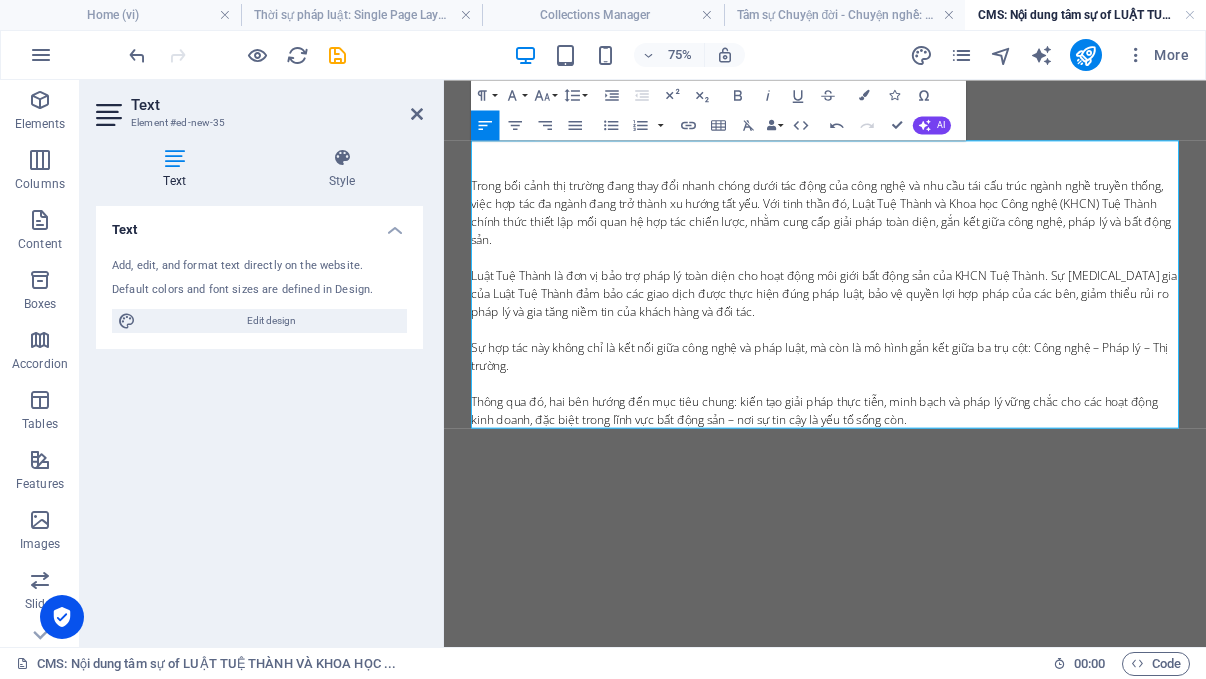 click at bounding box center (952, 172) 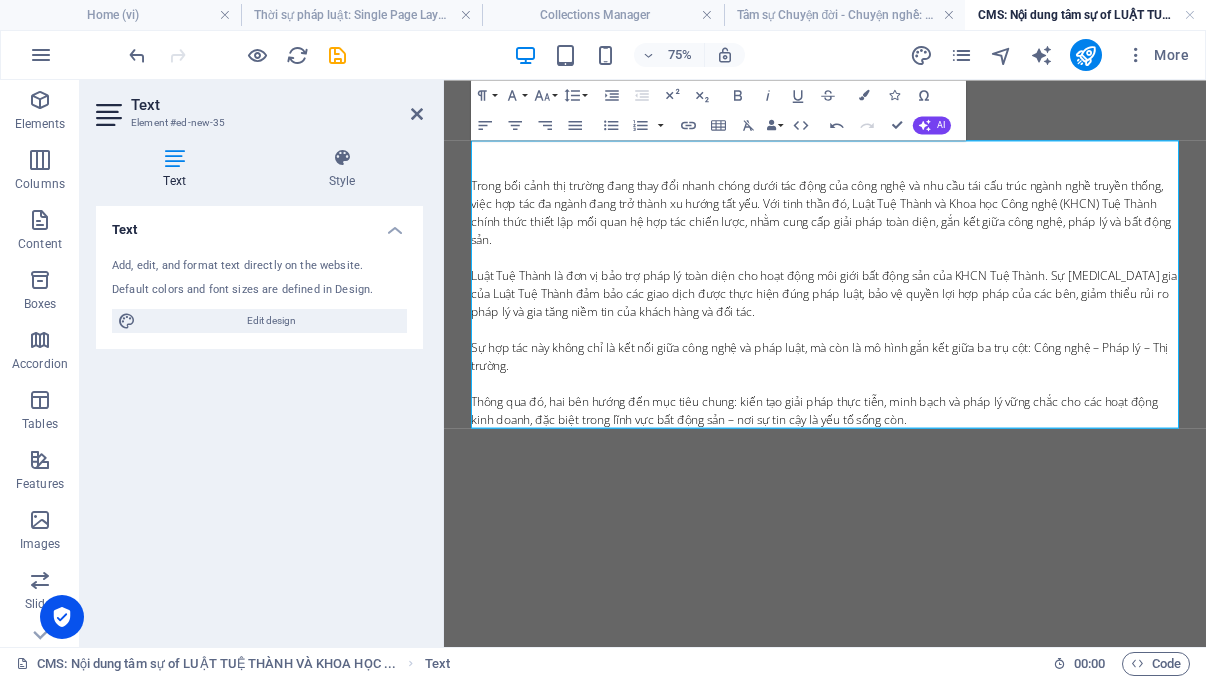 click at bounding box center (952, 196) 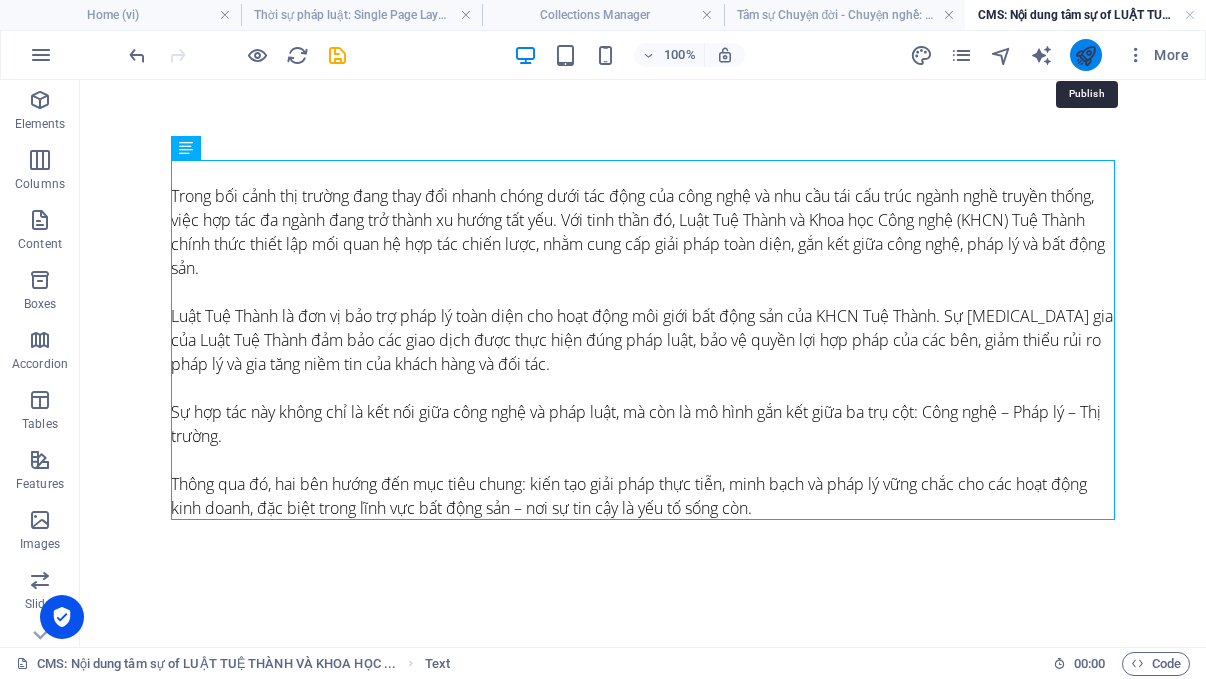 click at bounding box center [1085, 55] 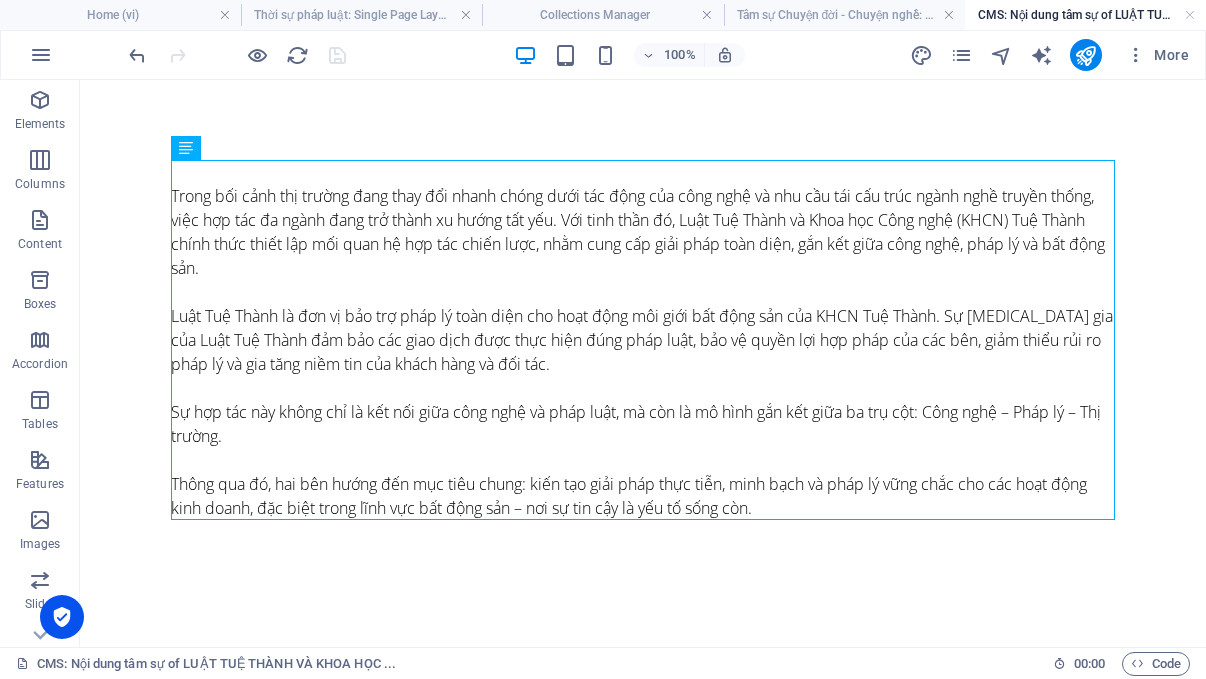 click at bounding box center [237, 55] 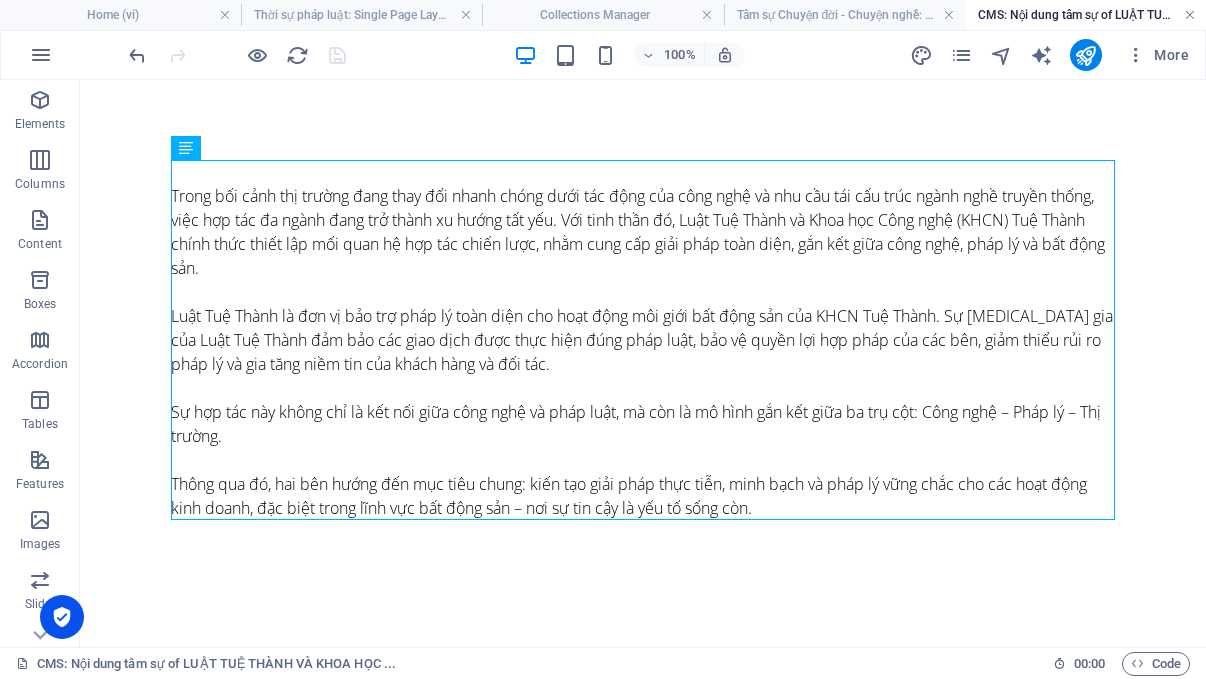 click at bounding box center (1190, 15) 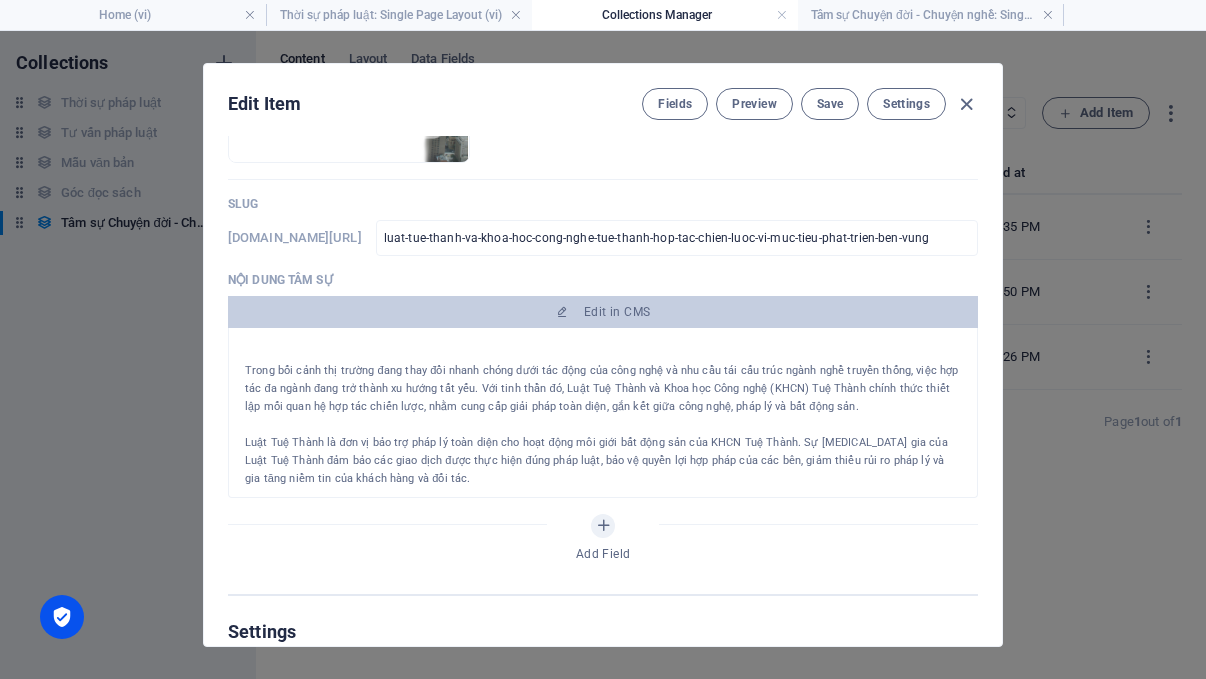 scroll, scrollTop: 115, scrollLeft: 0, axis: vertical 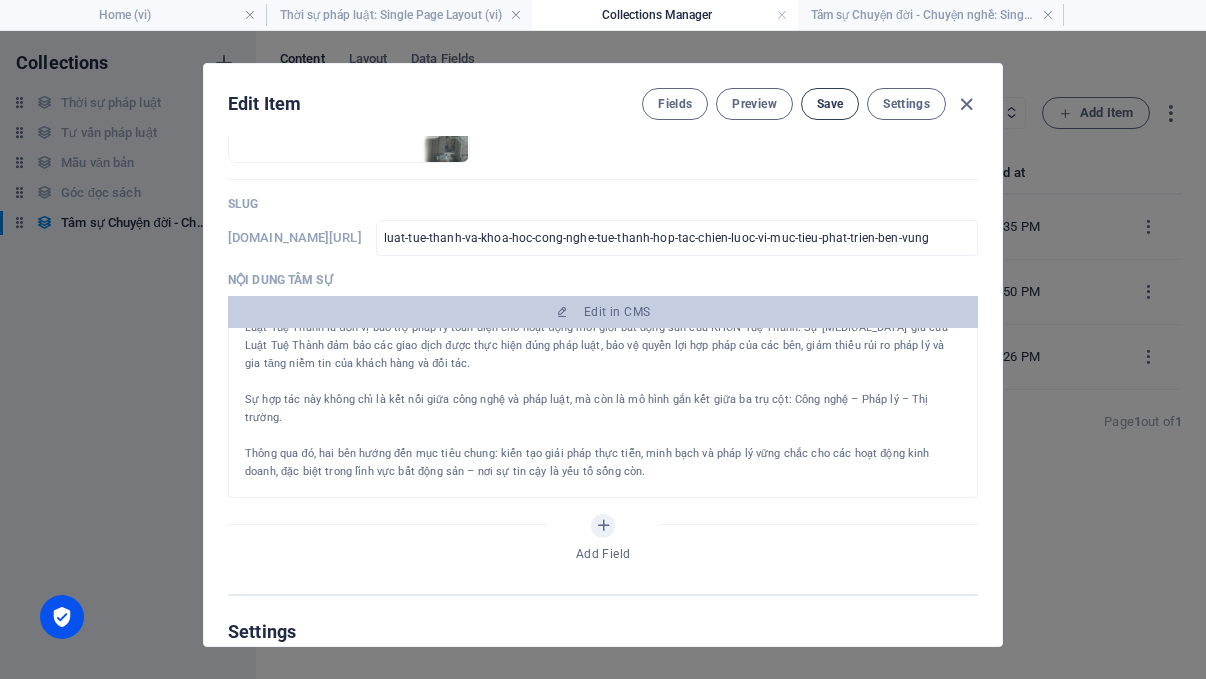 click on "Save" at bounding box center [830, 104] 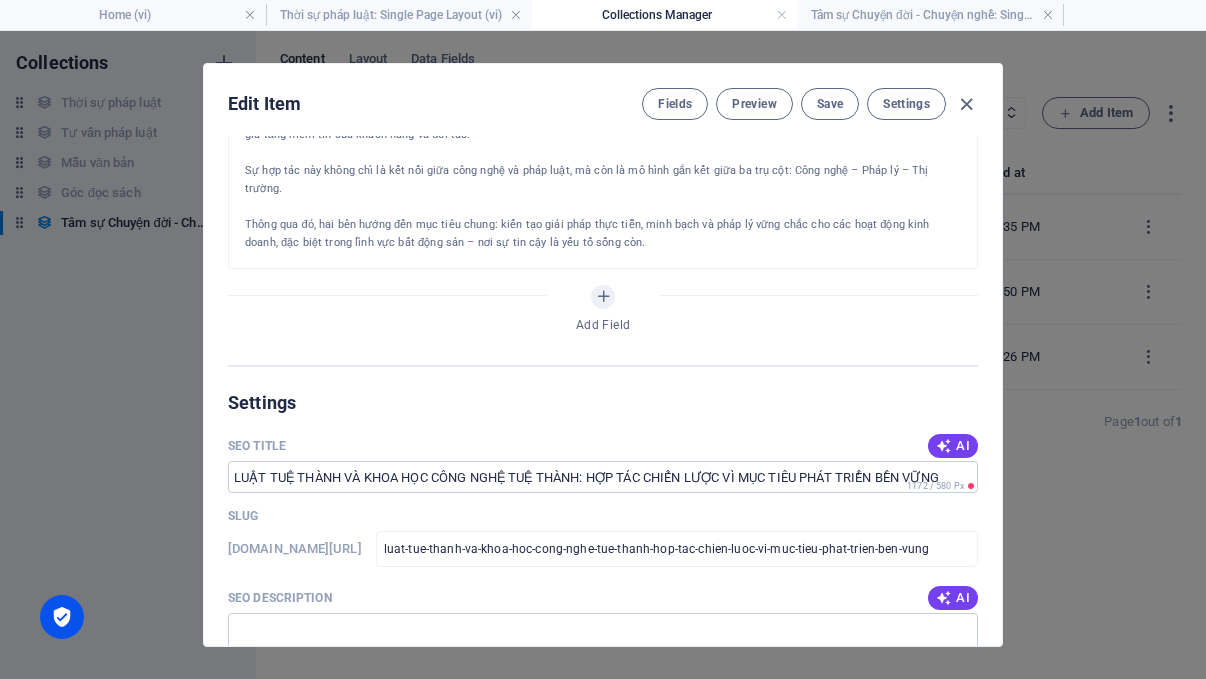 scroll, scrollTop: 689, scrollLeft: 0, axis: vertical 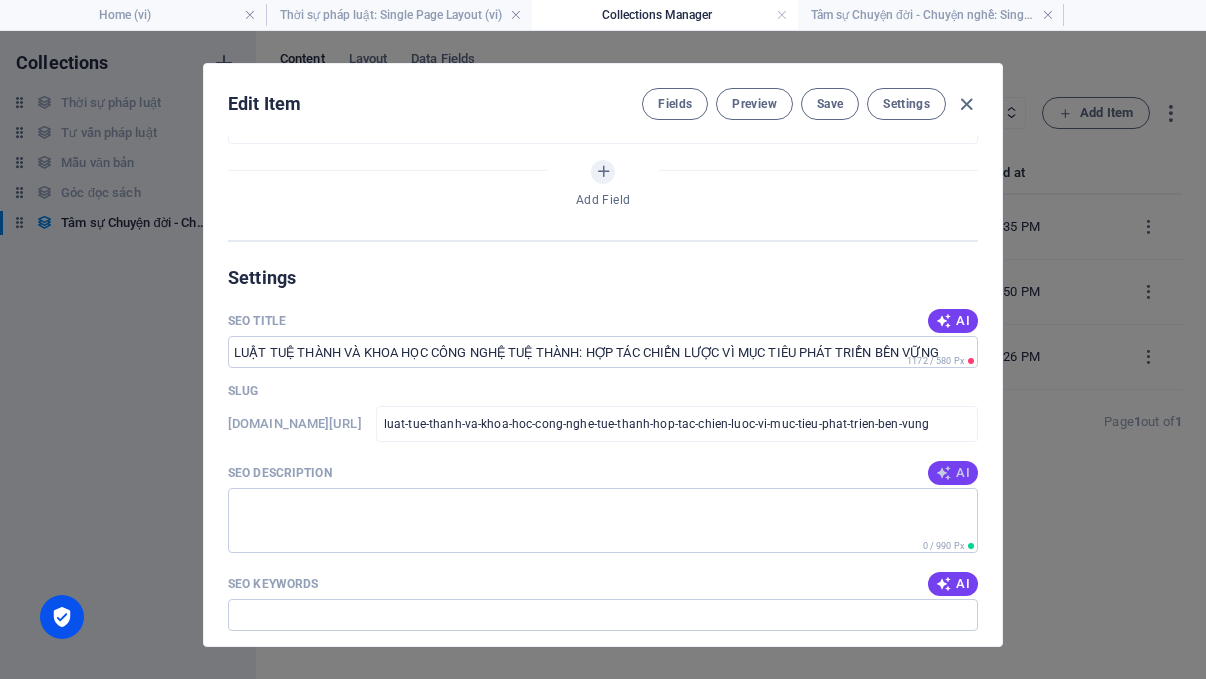 click at bounding box center (944, 473) 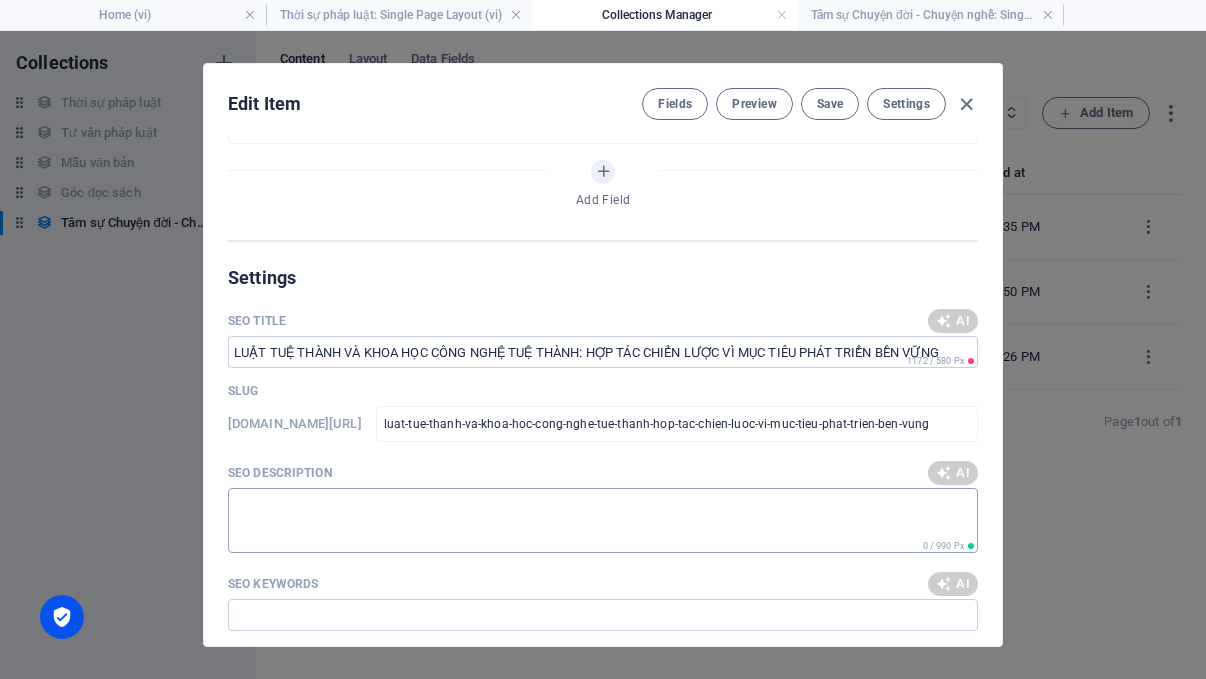 type on "Hợp tác chiến lược giữa Luật Tuệ Thành và KHCN Tuệ Thành cung cấp giải pháp pháp lý vững chắc cho bất động sản." 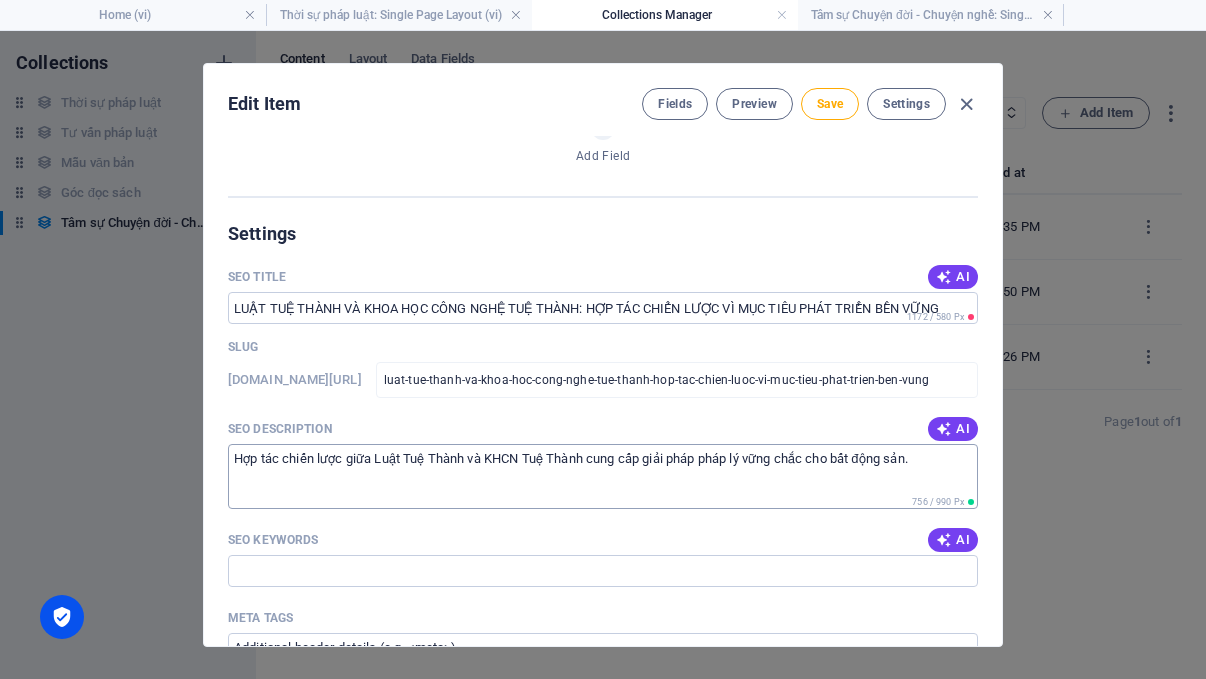 scroll, scrollTop: 864, scrollLeft: 0, axis: vertical 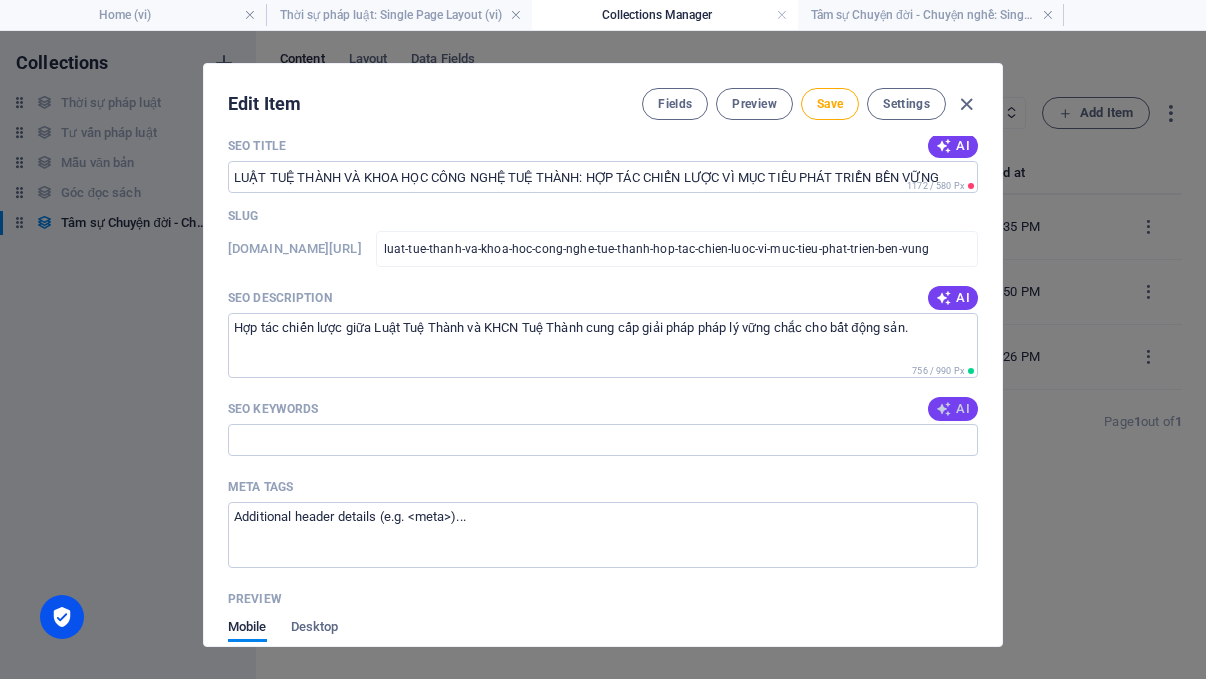 click at bounding box center (944, 409) 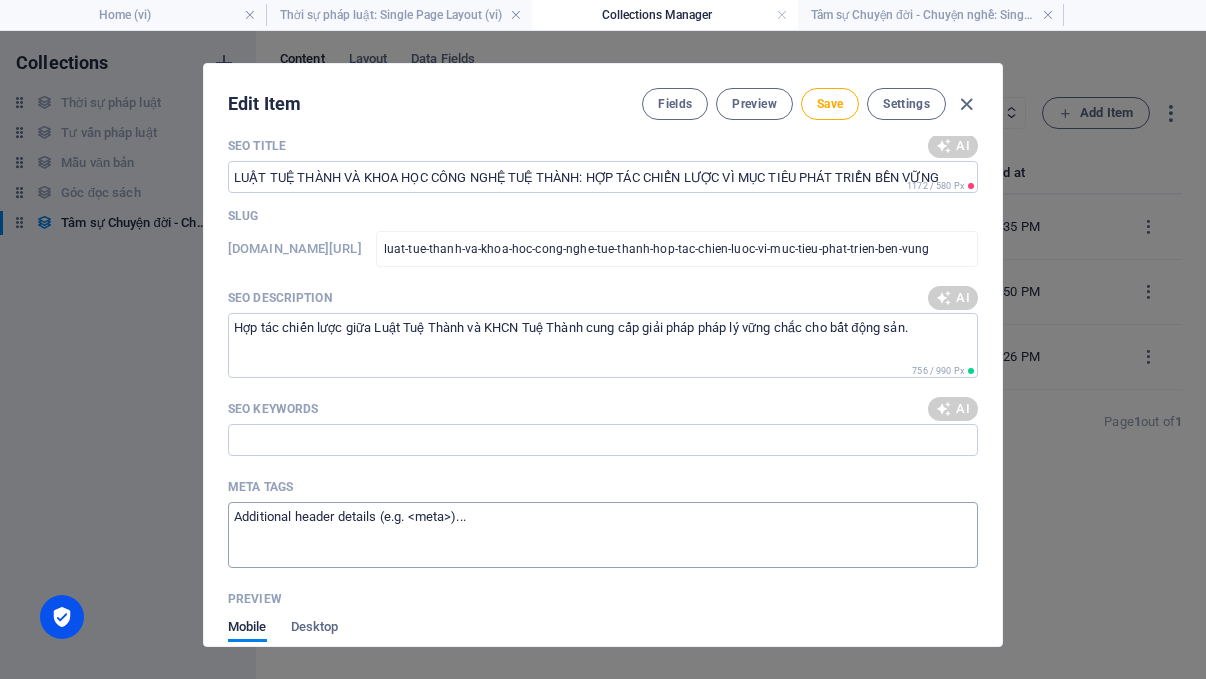 type on "Luật Tuệ Thành, hợp tác chiến lược, phát triển bền vững, công nghệ và pháp lý, bất động sản, giải pháp kinh doanh" 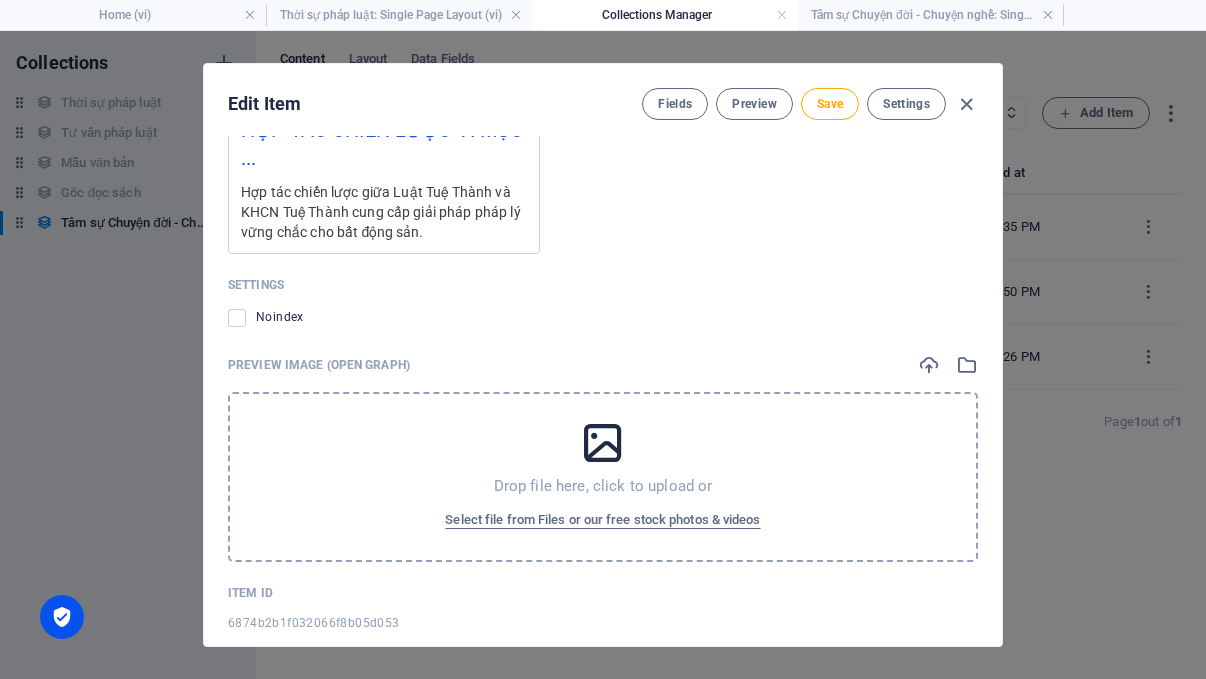 scroll, scrollTop: 1531, scrollLeft: 0, axis: vertical 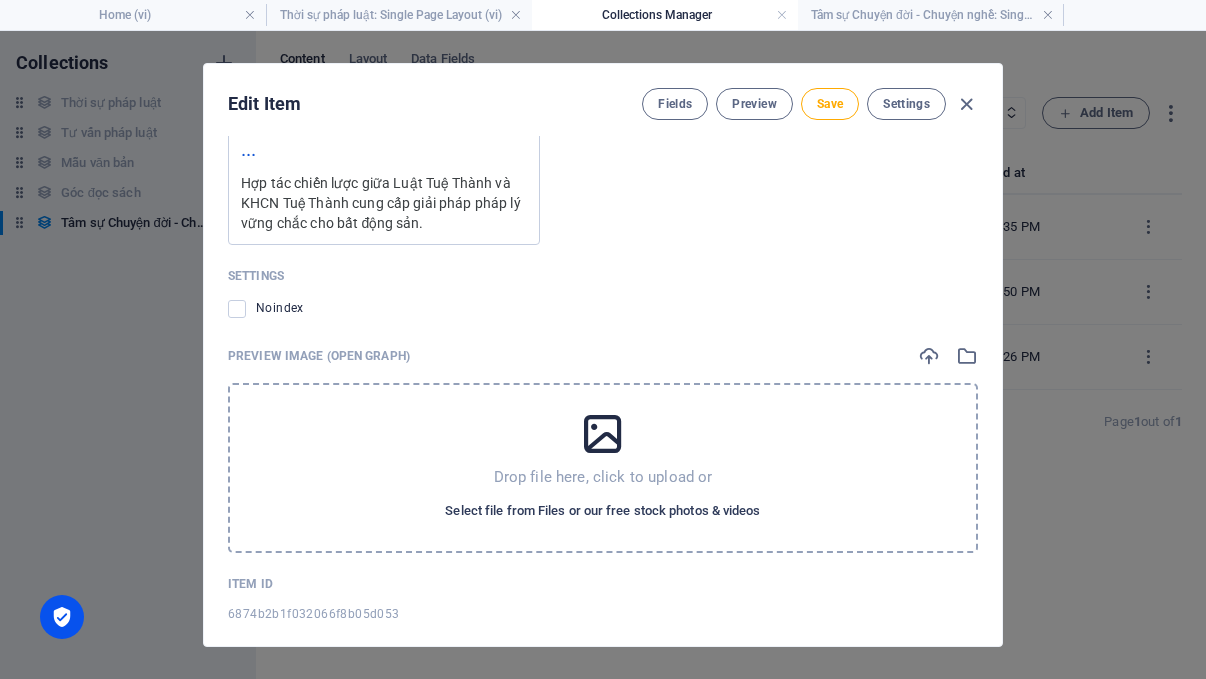 click on "Select file from Files or our free stock photos & videos" at bounding box center (602, 511) 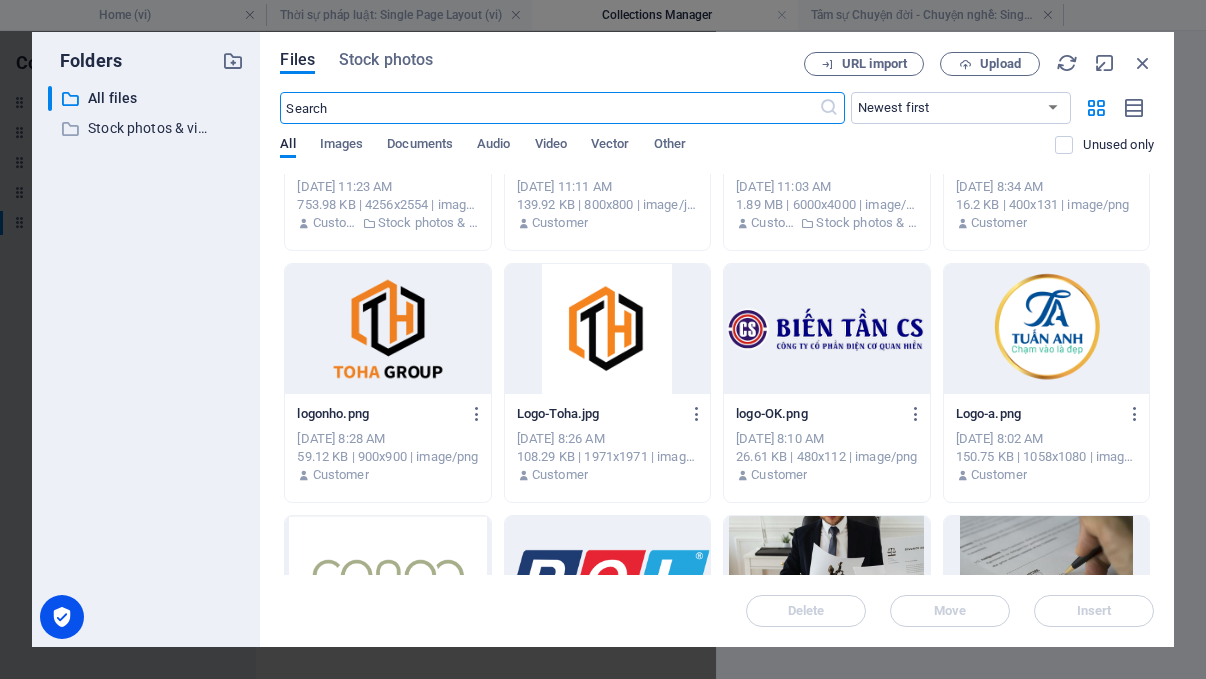 scroll, scrollTop: 0, scrollLeft: 0, axis: both 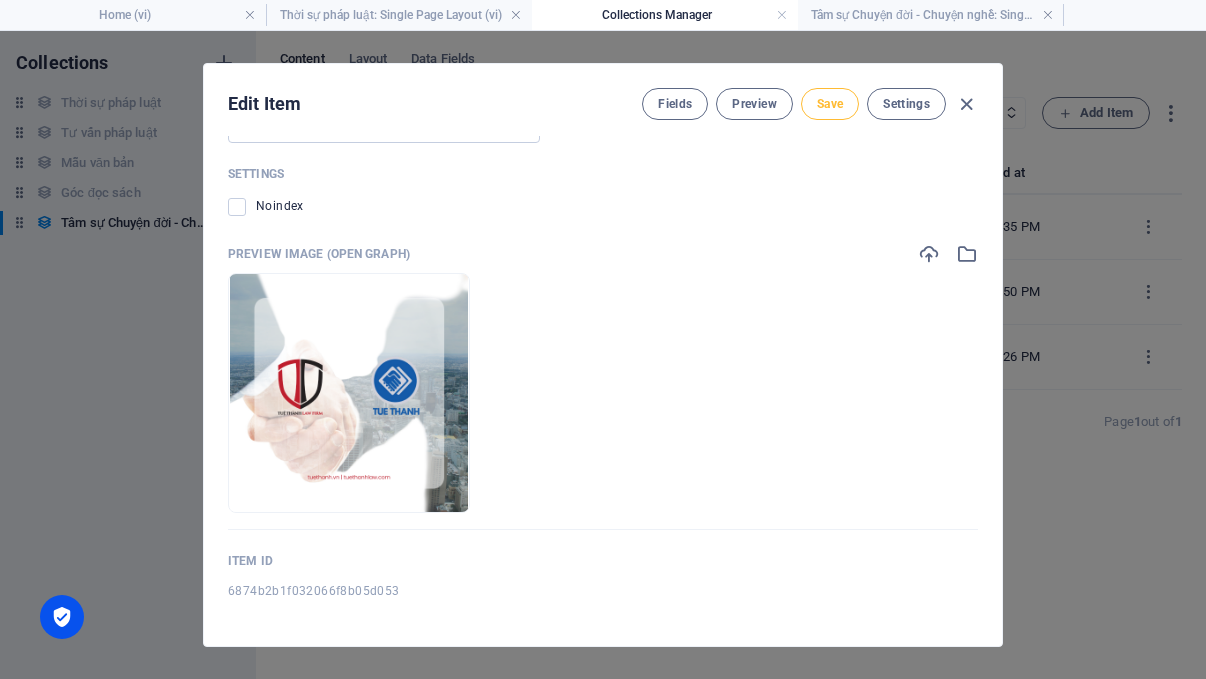 click on "Save" at bounding box center [830, 104] 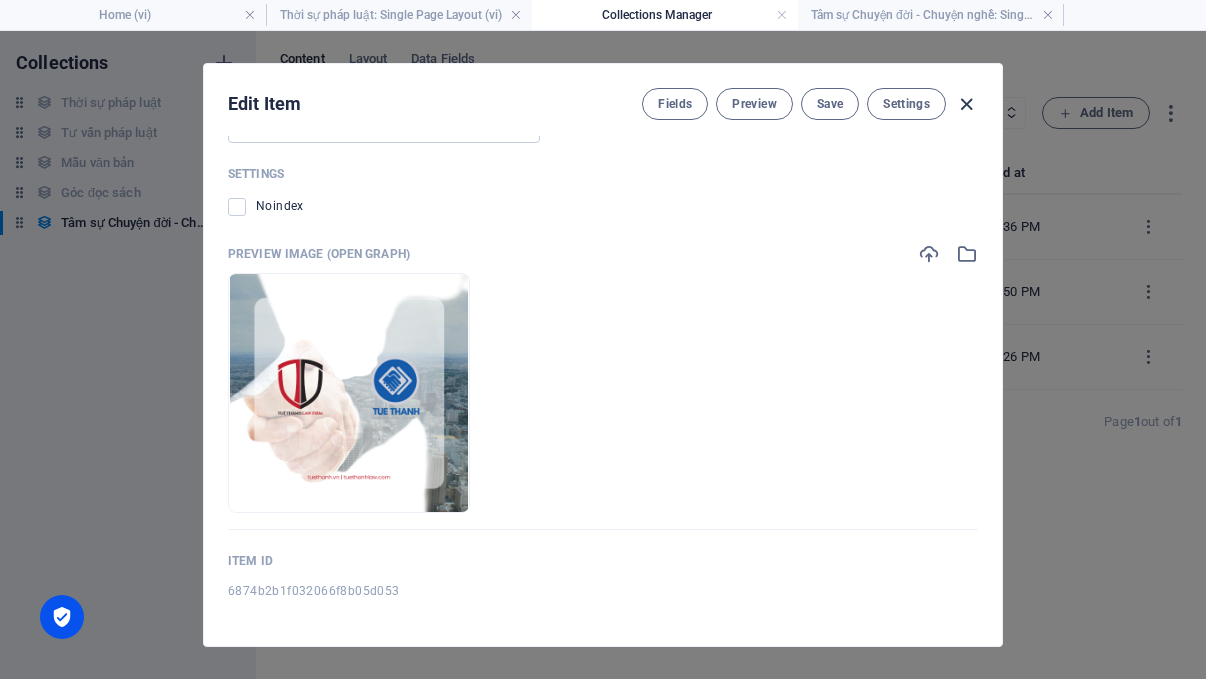 click at bounding box center [966, 104] 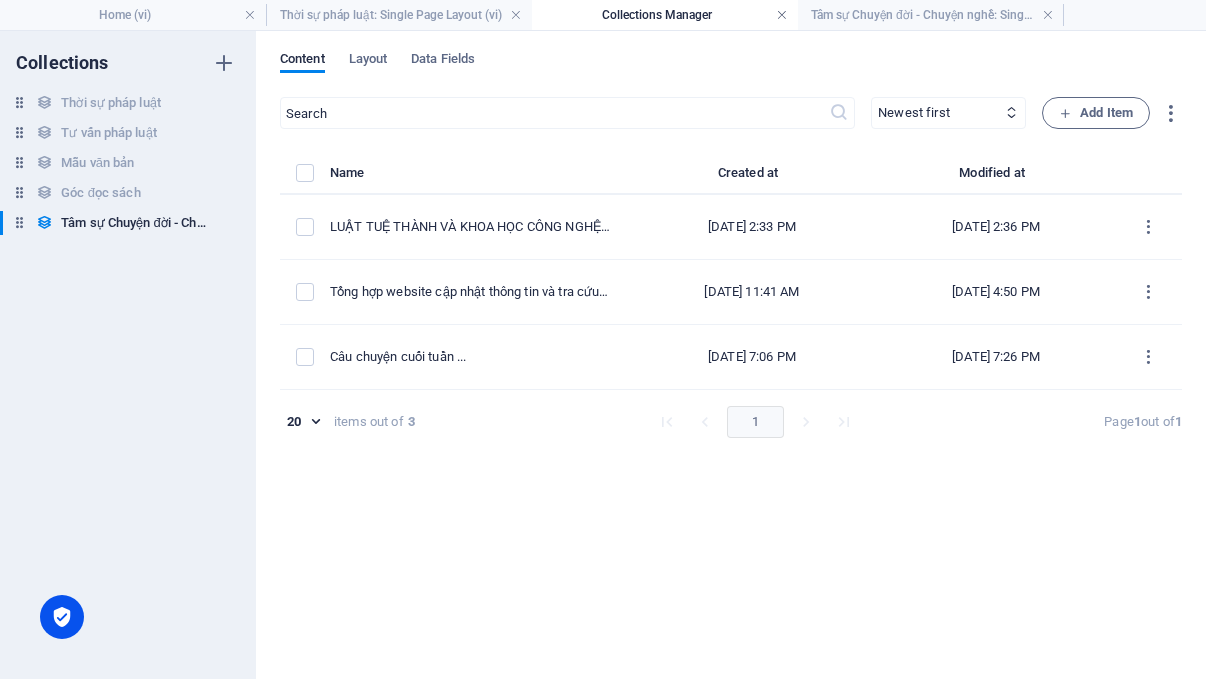 click at bounding box center [782, 15] 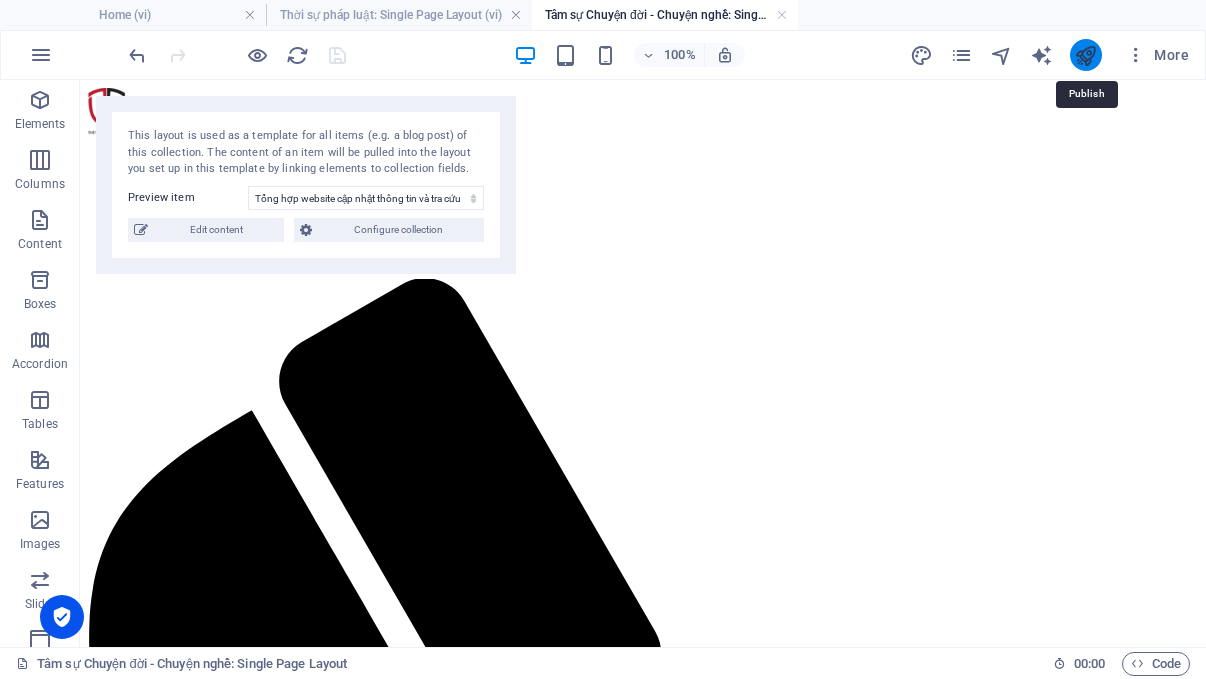 click at bounding box center [1085, 55] 